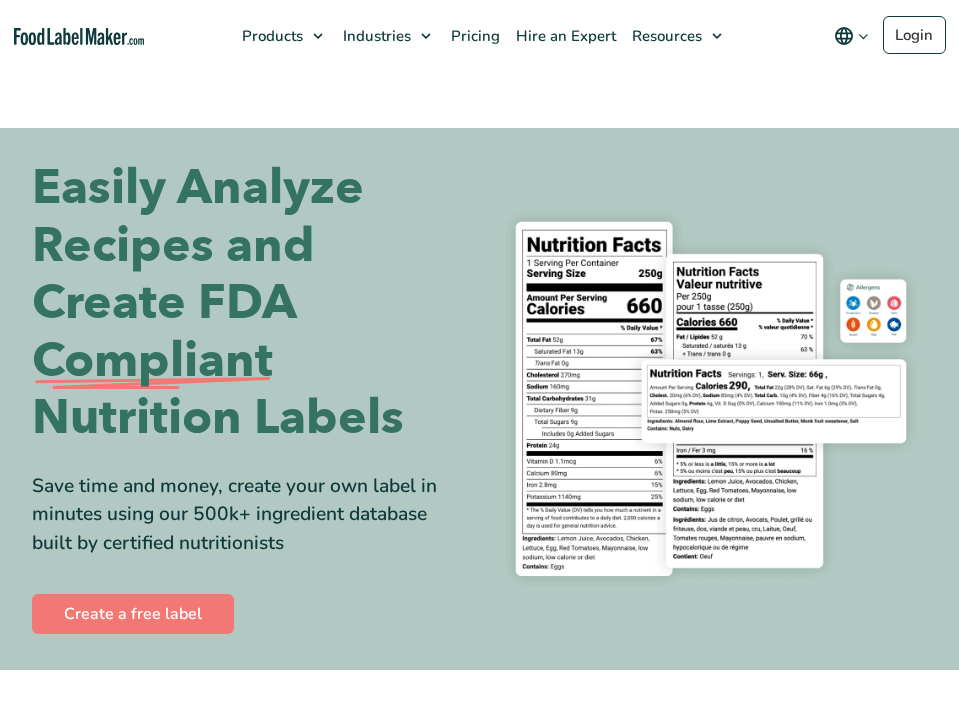 scroll, scrollTop: 0, scrollLeft: 0, axis: both 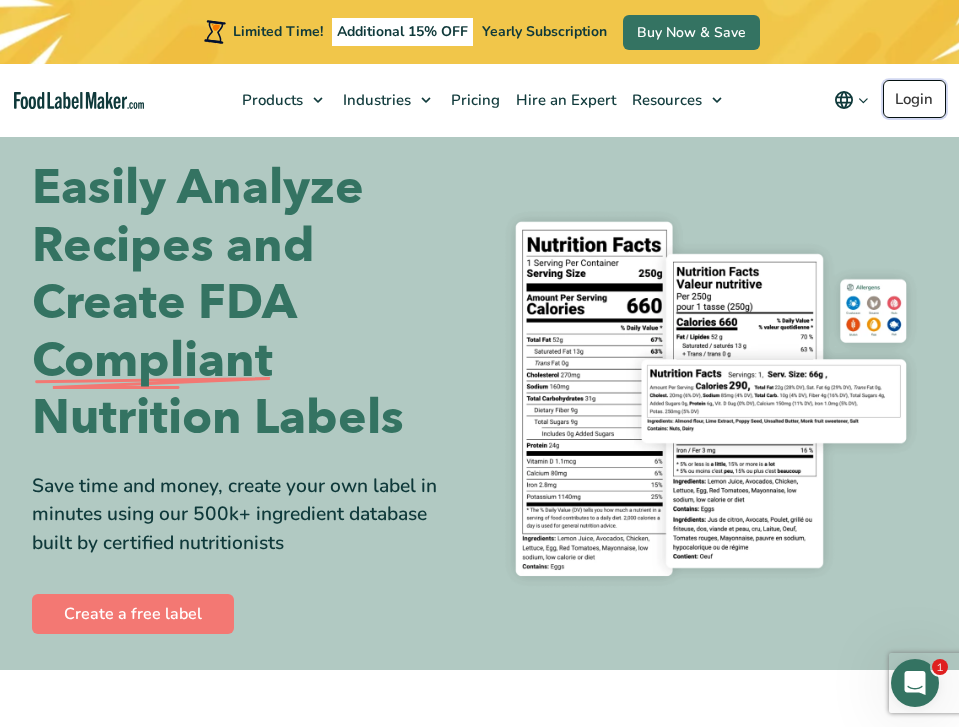 click on "Login" at bounding box center [914, 99] 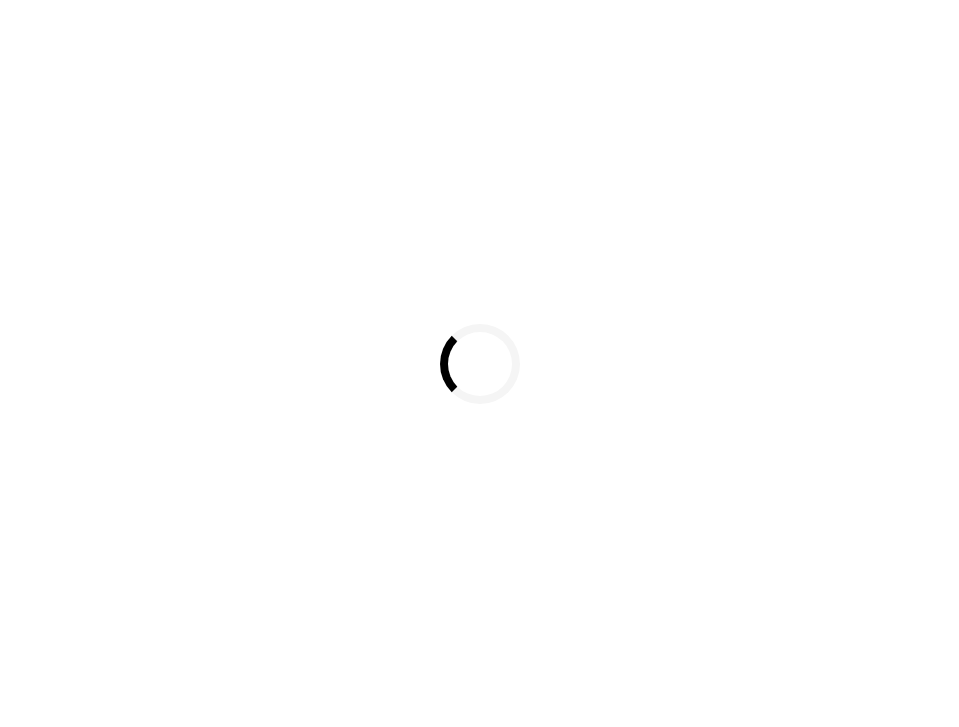scroll, scrollTop: 0, scrollLeft: 0, axis: both 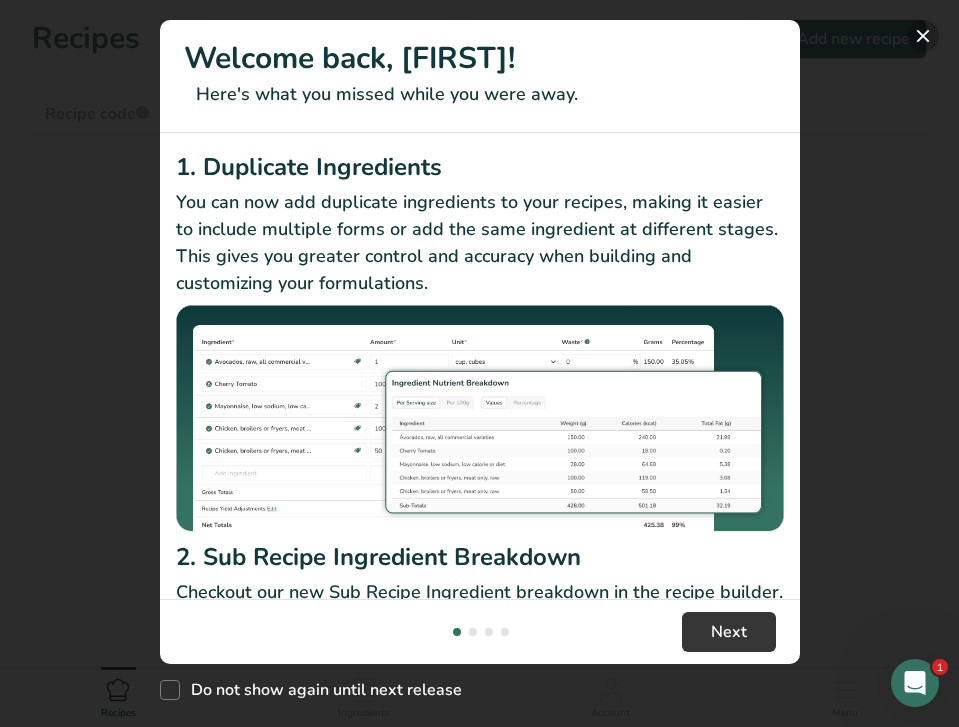 click at bounding box center (923, 36) 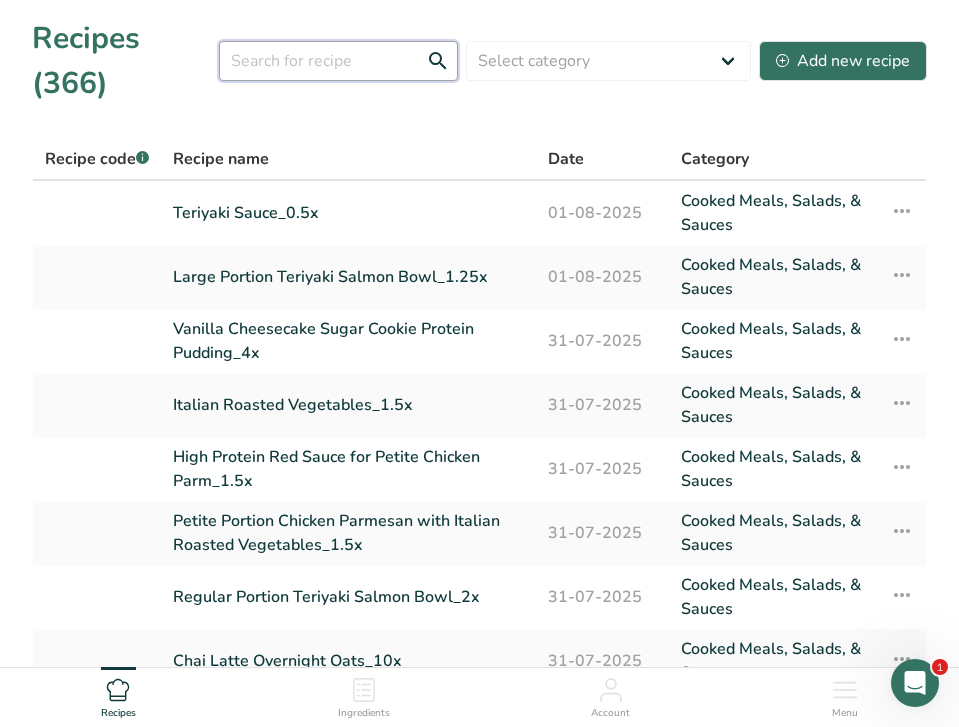 click at bounding box center (338, 61) 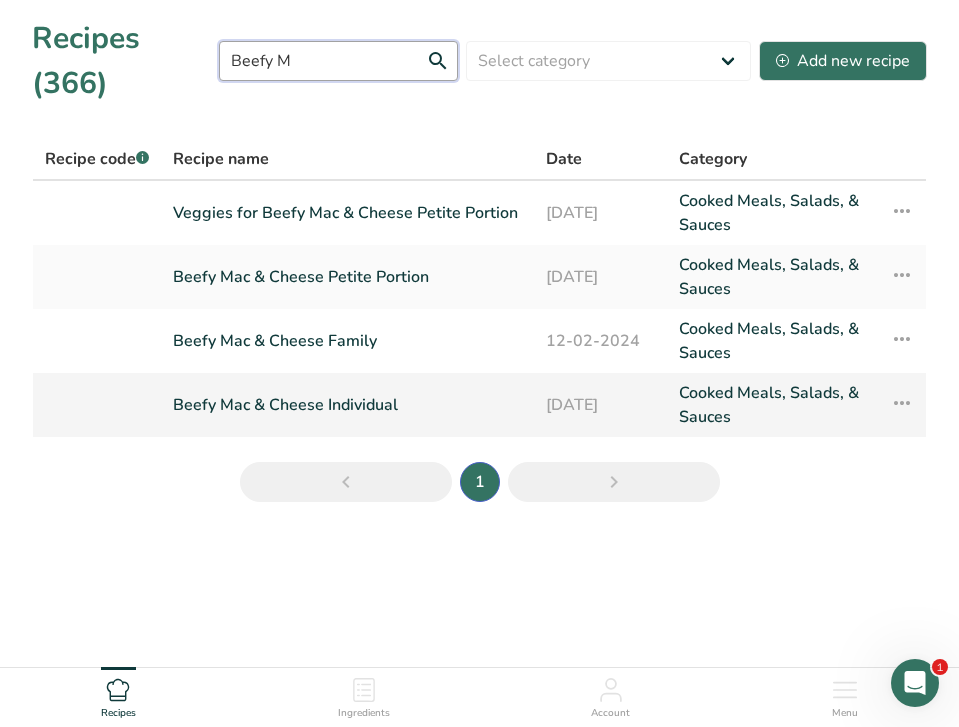 type on "Beefy M" 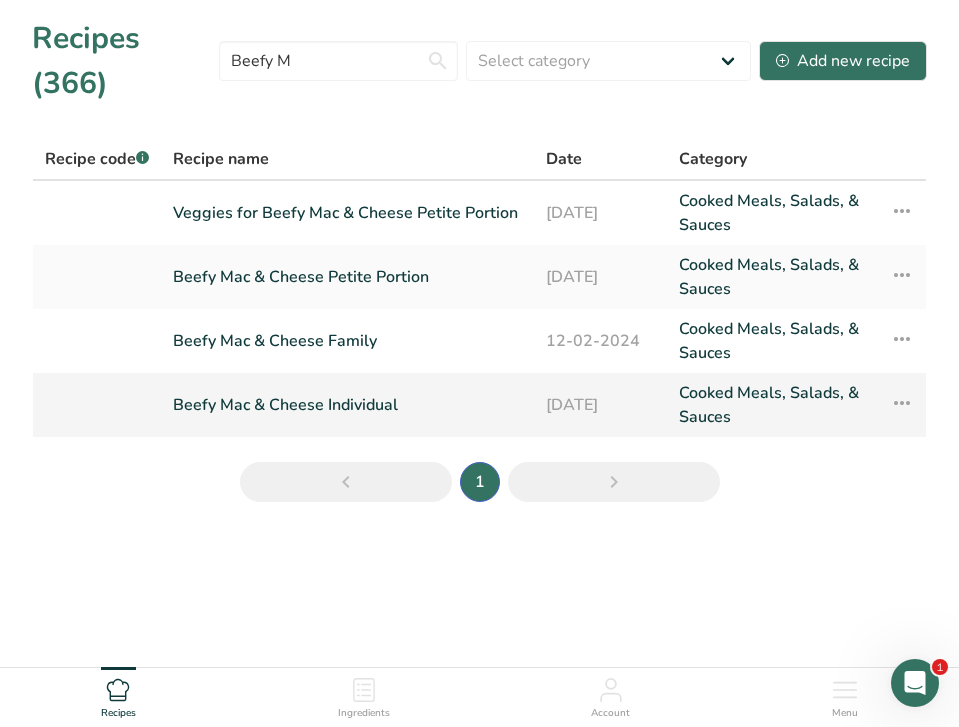 click on "Beefy Mac & Cheese Individual" at bounding box center [347, 405] 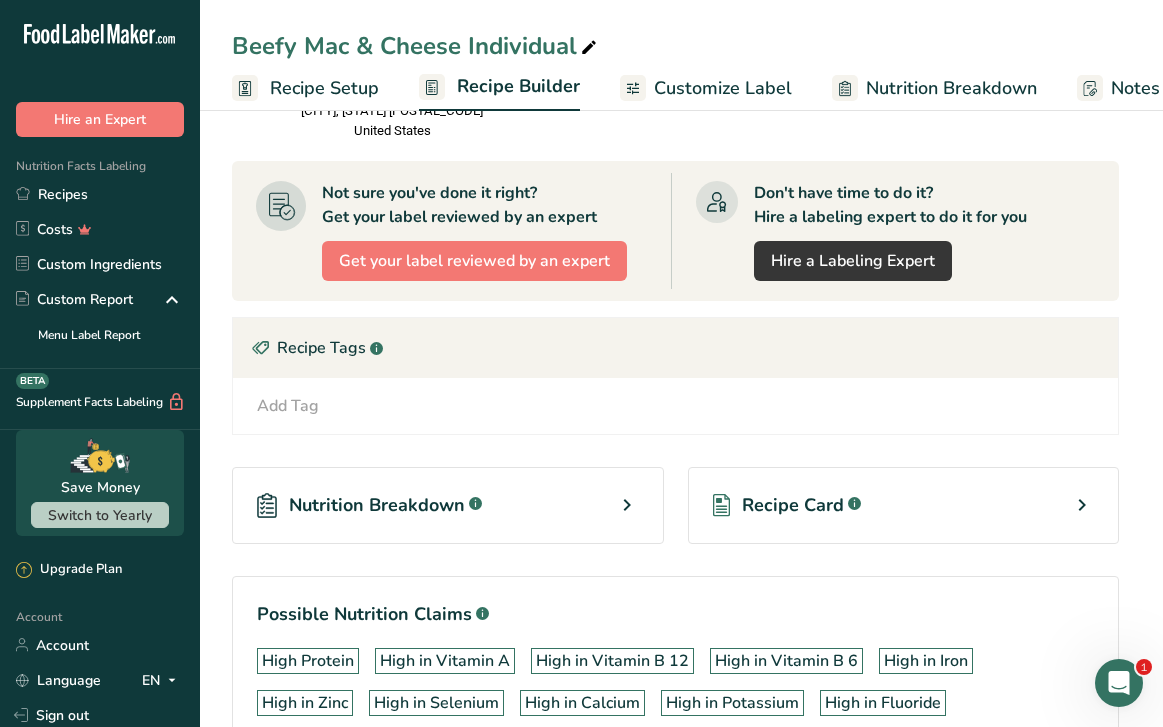 scroll, scrollTop: 2030, scrollLeft: 0, axis: vertical 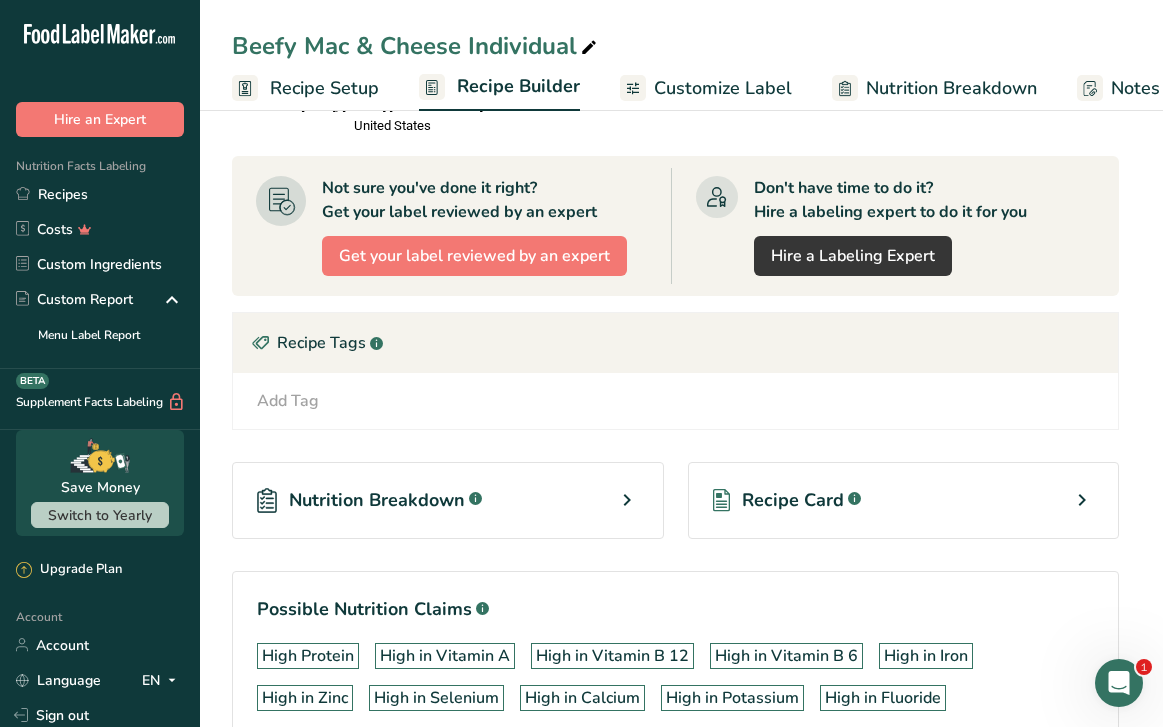 click on "Recipe Card
.a-a{fill:#347362;}.b-a{fill:#fff;}" at bounding box center (904, 500) 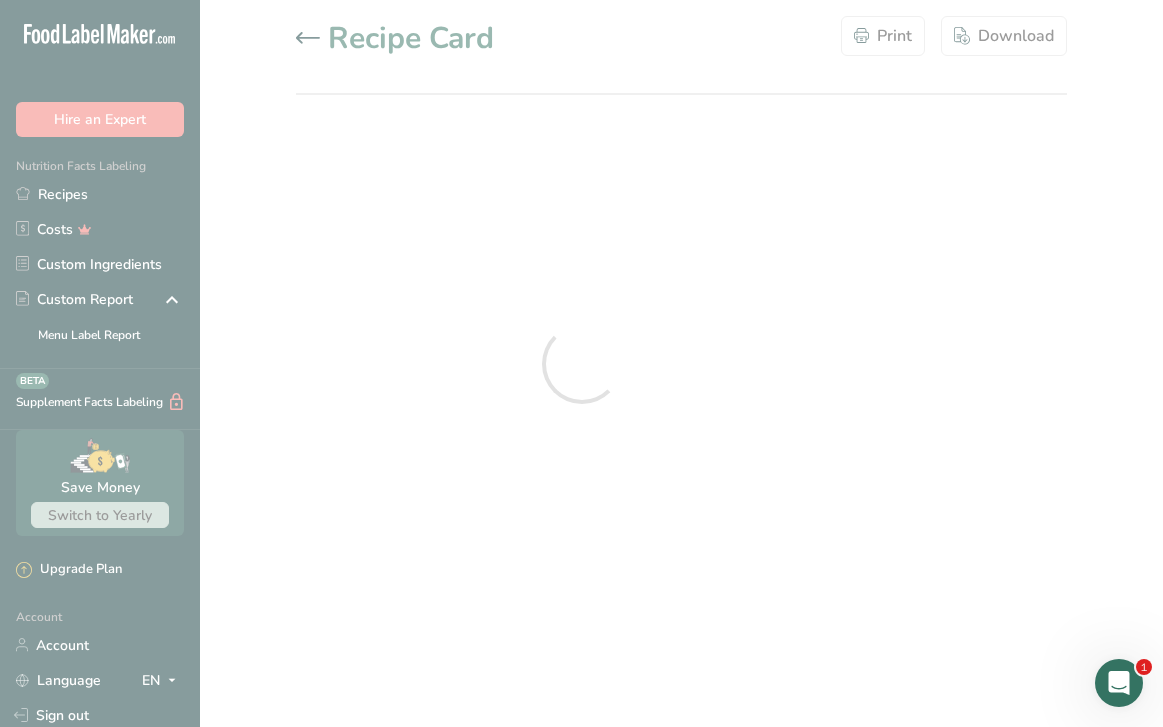 scroll, scrollTop: 0, scrollLeft: 0, axis: both 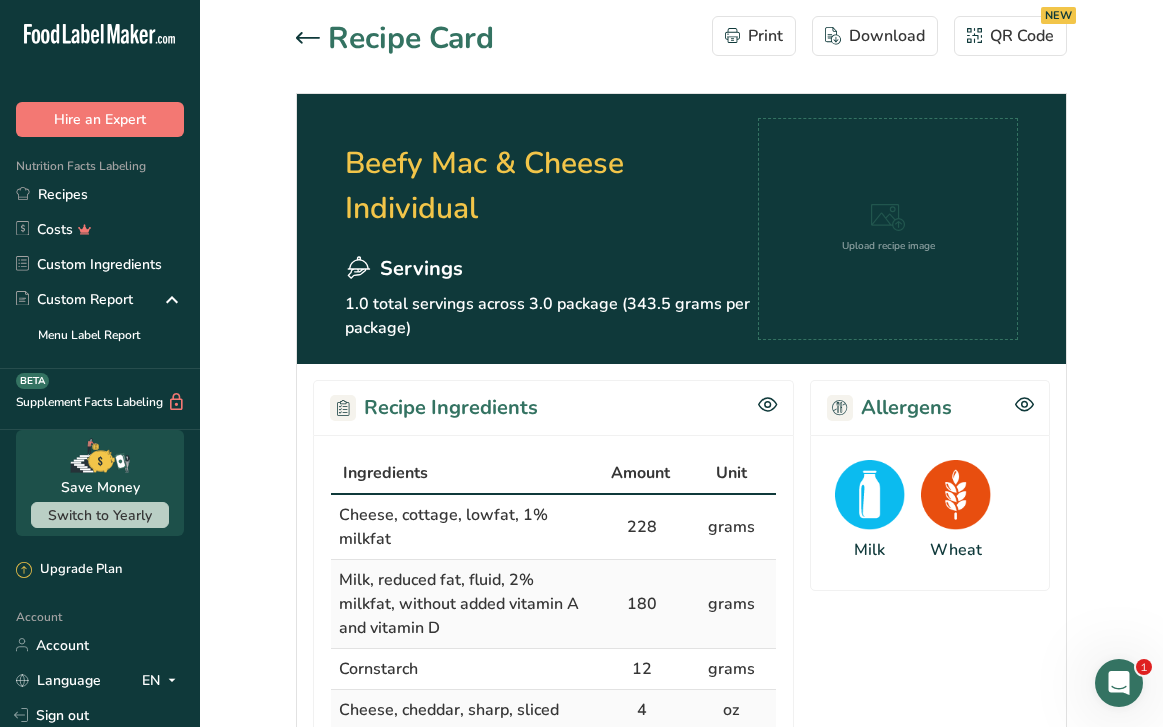 click 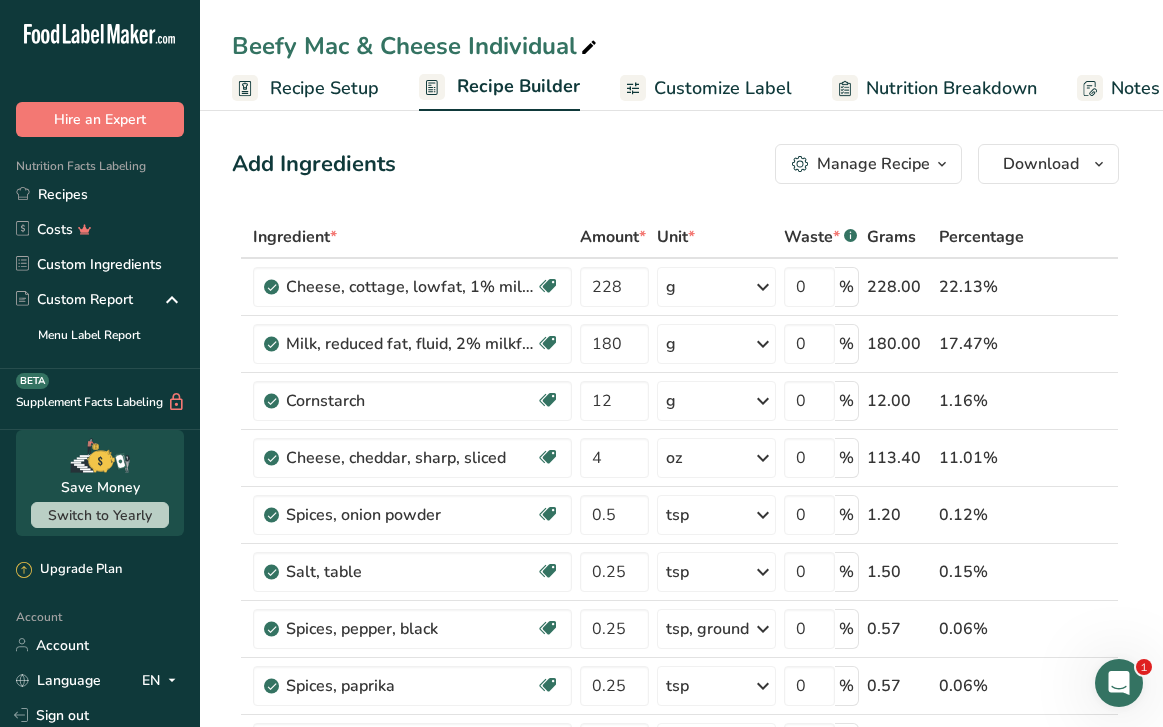 click on "Manage Recipe" at bounding box center (873, 164) 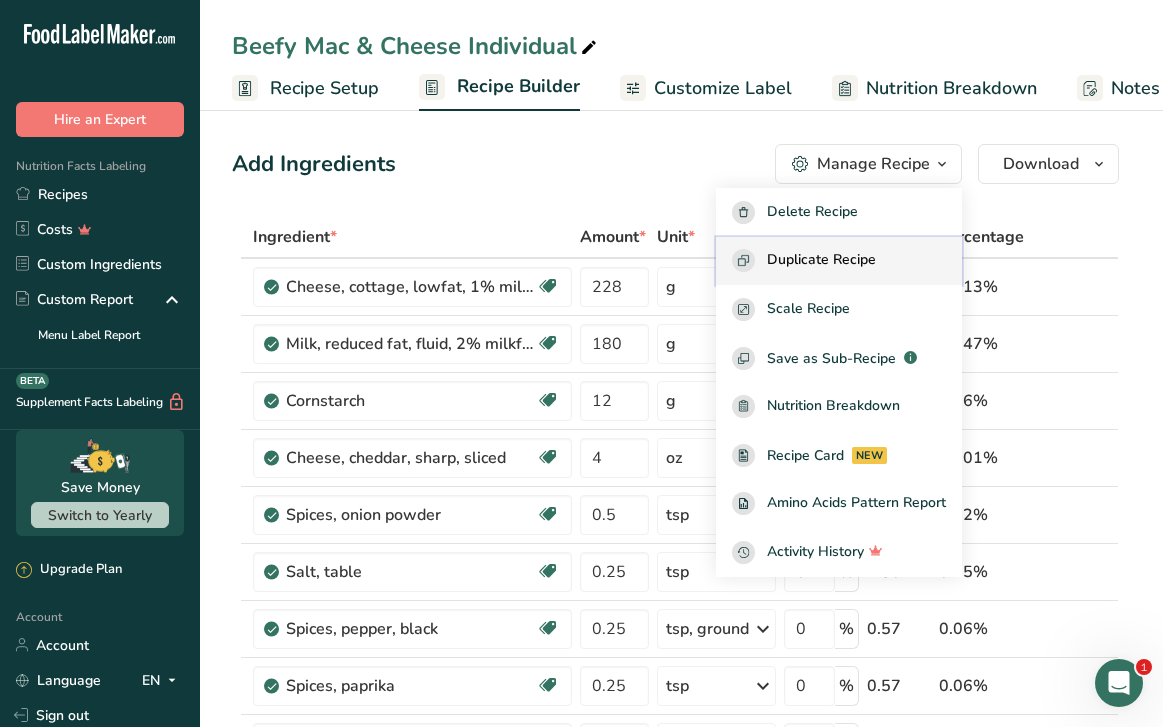 click on "Duplicate Recipe" at bounding box center (821, 260) 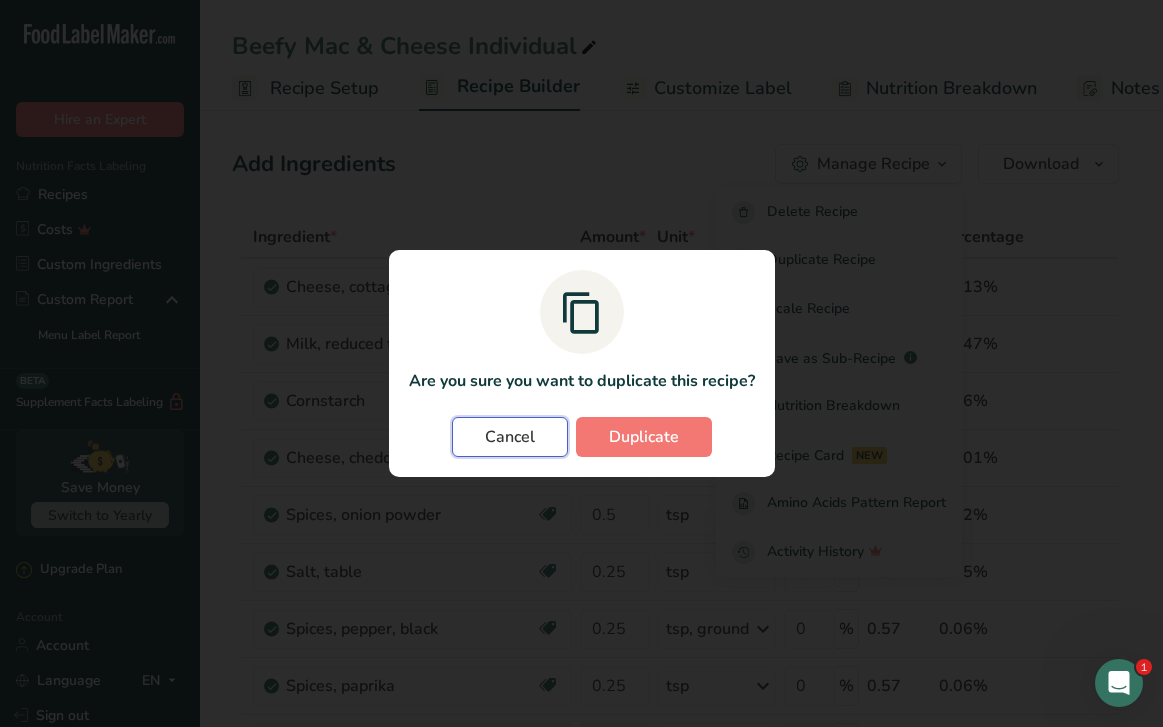 click on "Cancel" at bounding box center (510, 437) 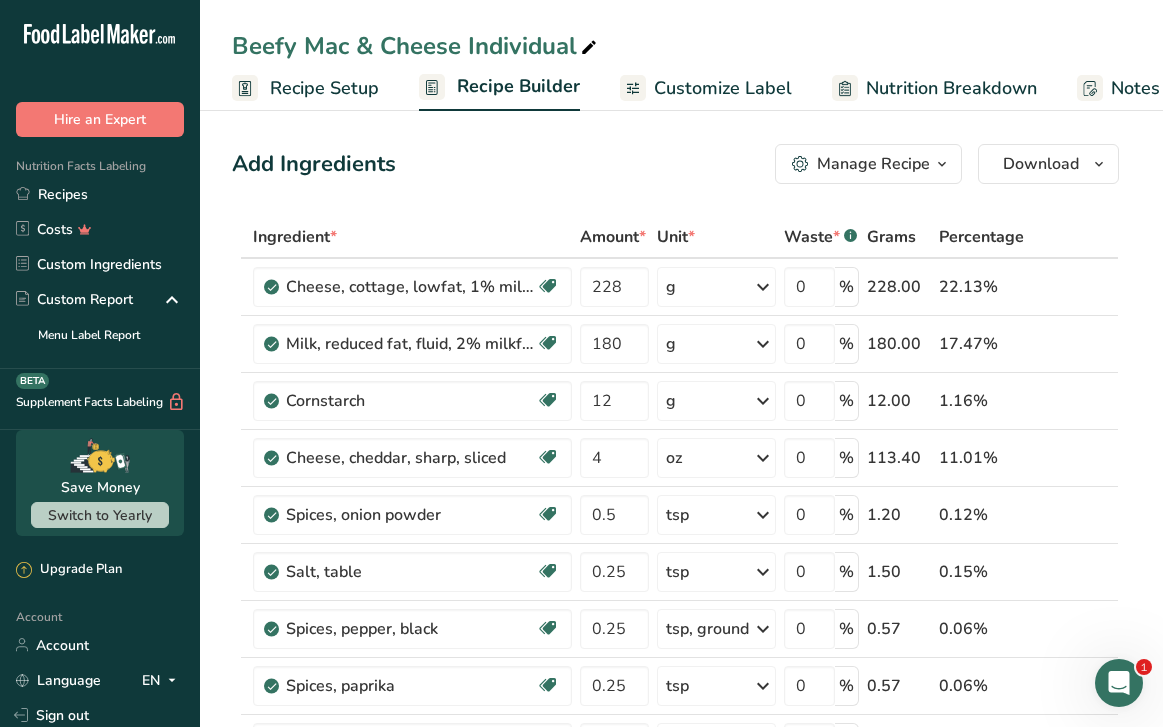 click on "Manage Recipe" at bounding box center [873, 164] 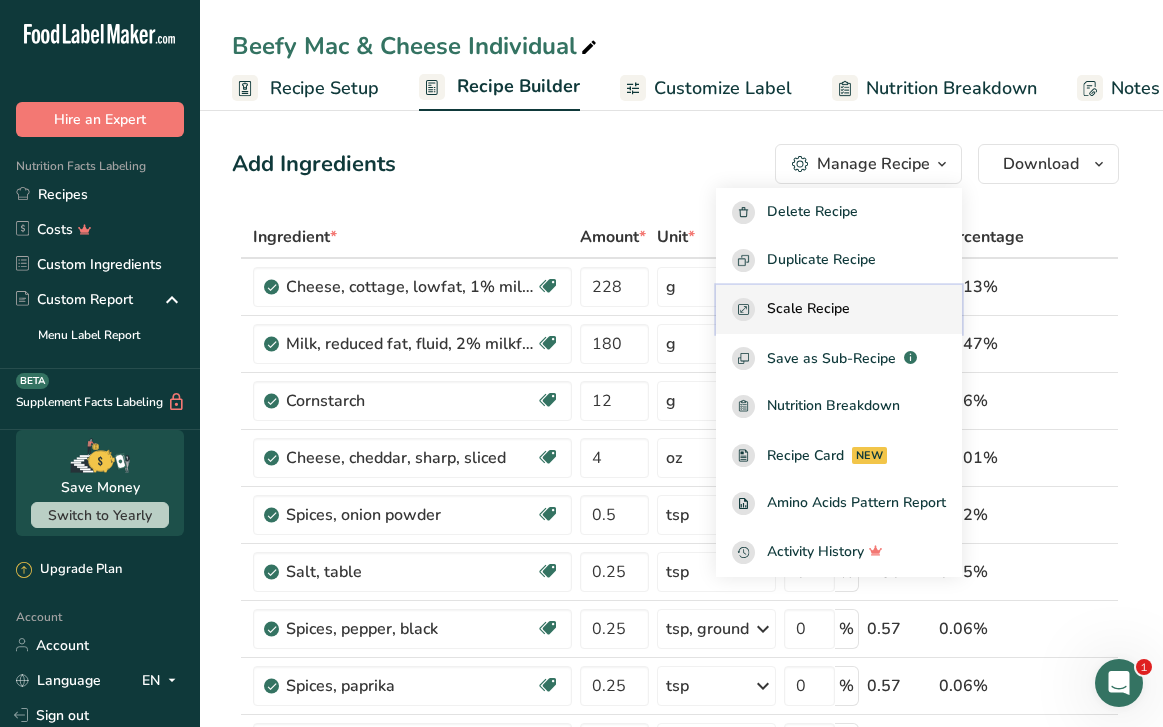 click on "Scale Recipe" at bounding box center [808, 309] 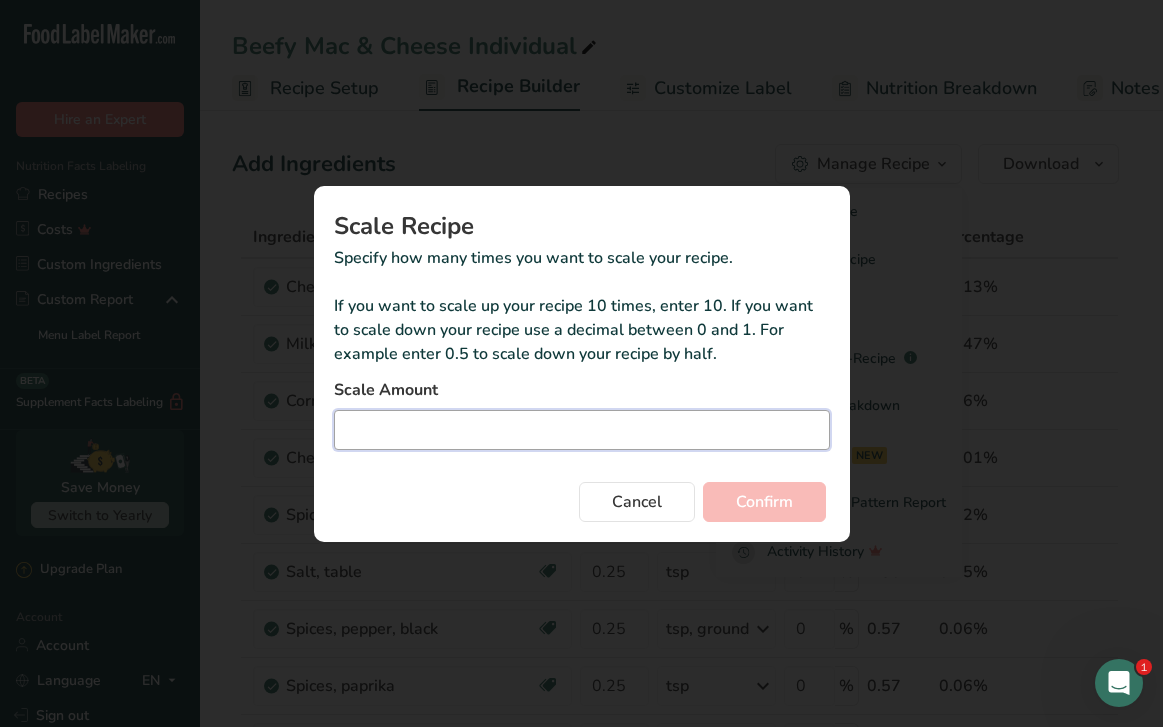 click at bounding box center (582, 430) 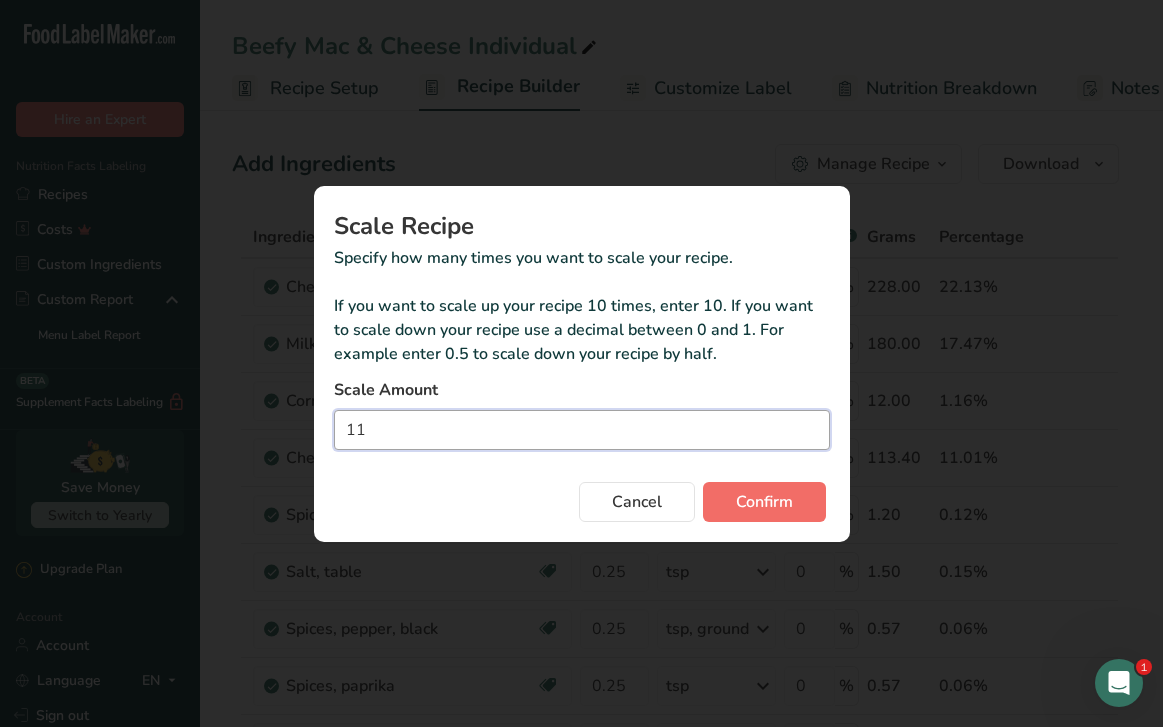 type on "11" 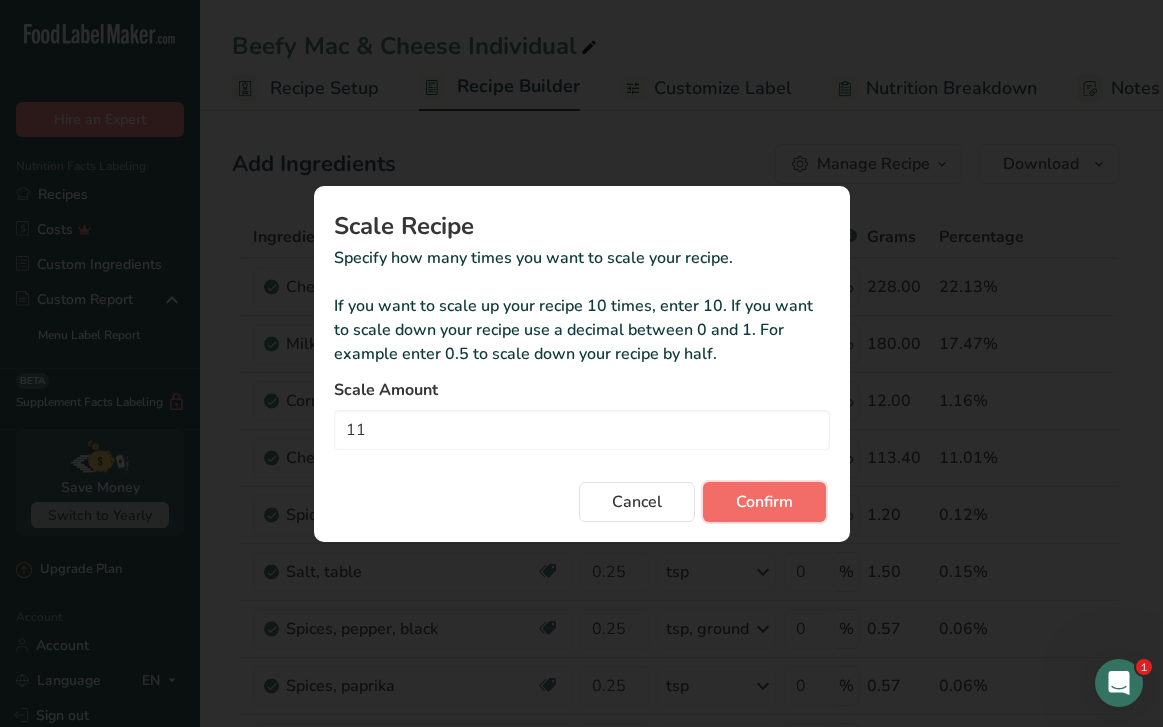 click on "Confirm" at bounding box center [764, 502] 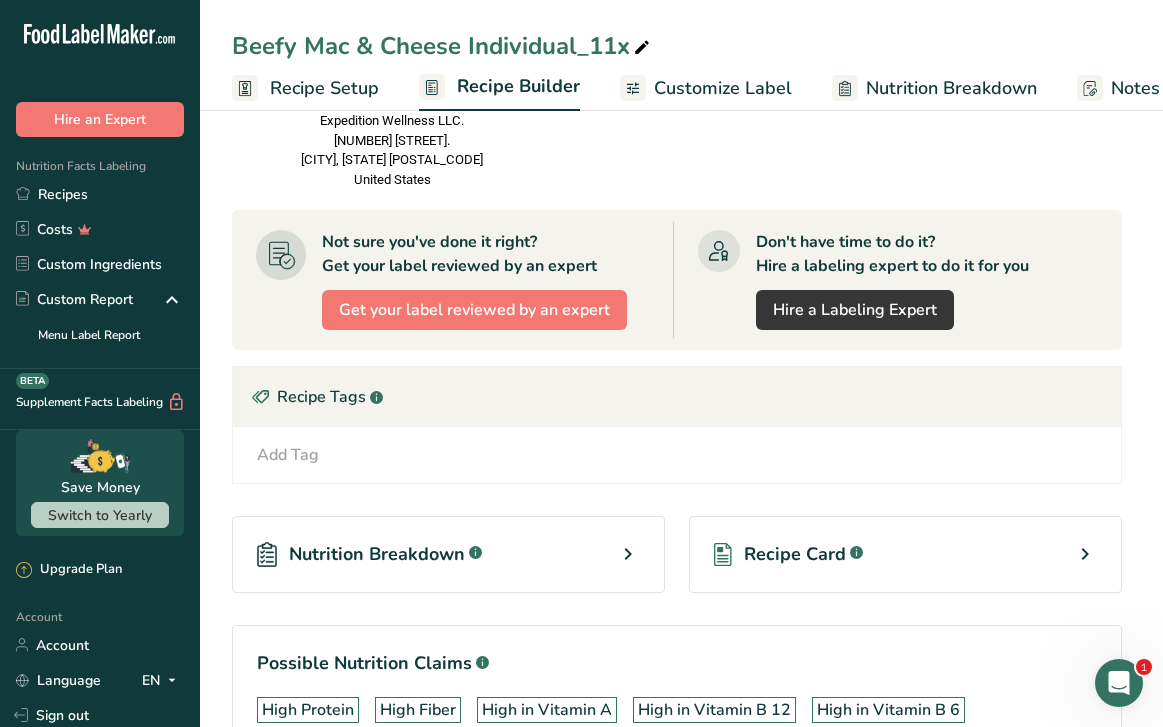 scroll, scrollTop: 1979, scrollLeft: 0, axis: vertical 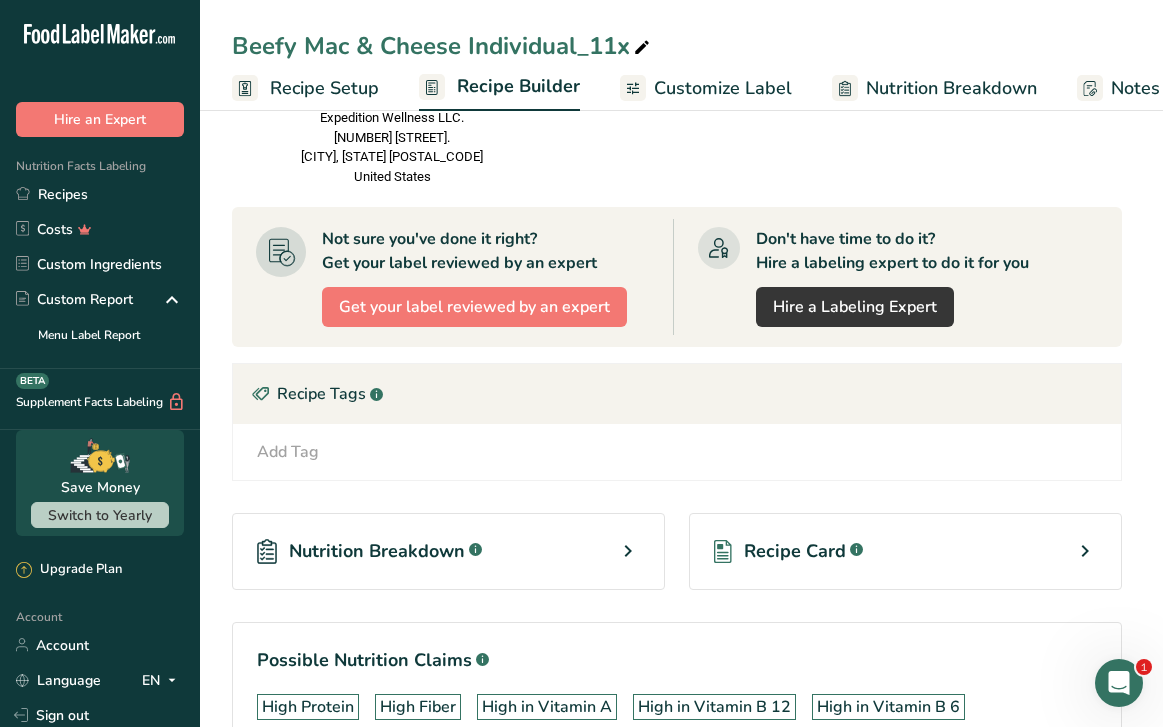 click on "Recipe Card
.a-a{fill:#347362;}.b-a{fill:#fff;}" at bounding box center (905, 551) 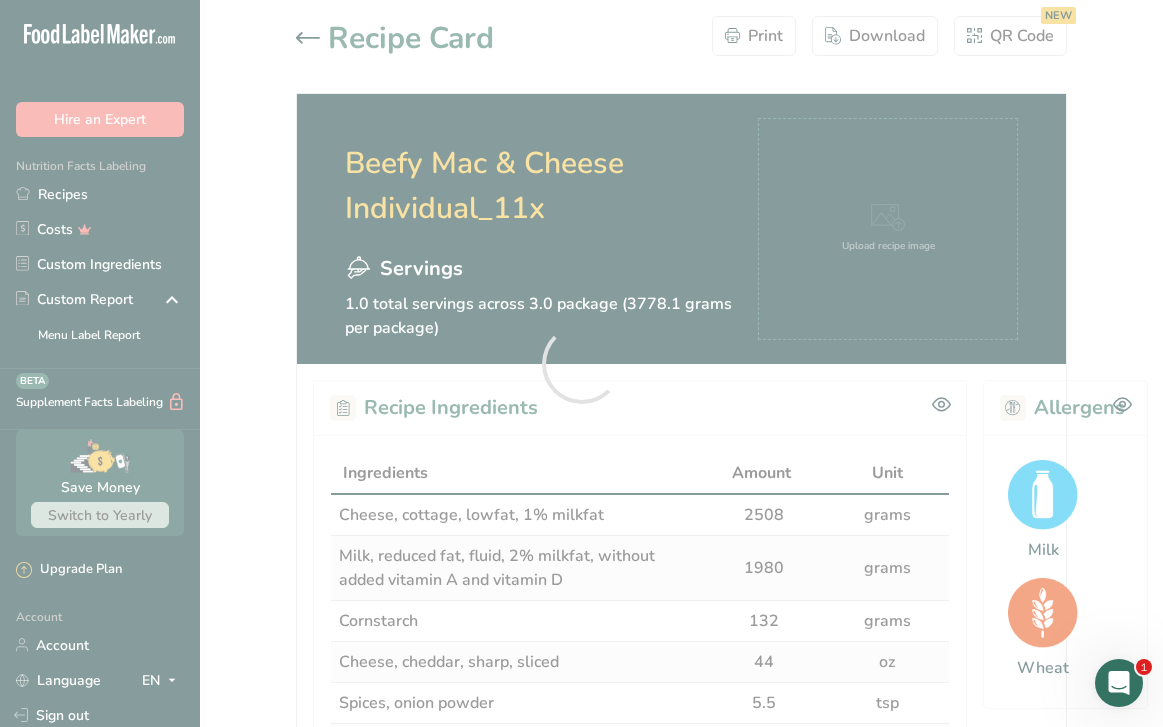 scroll, scrollTop: 0, scrollLeft: 0, axis: both 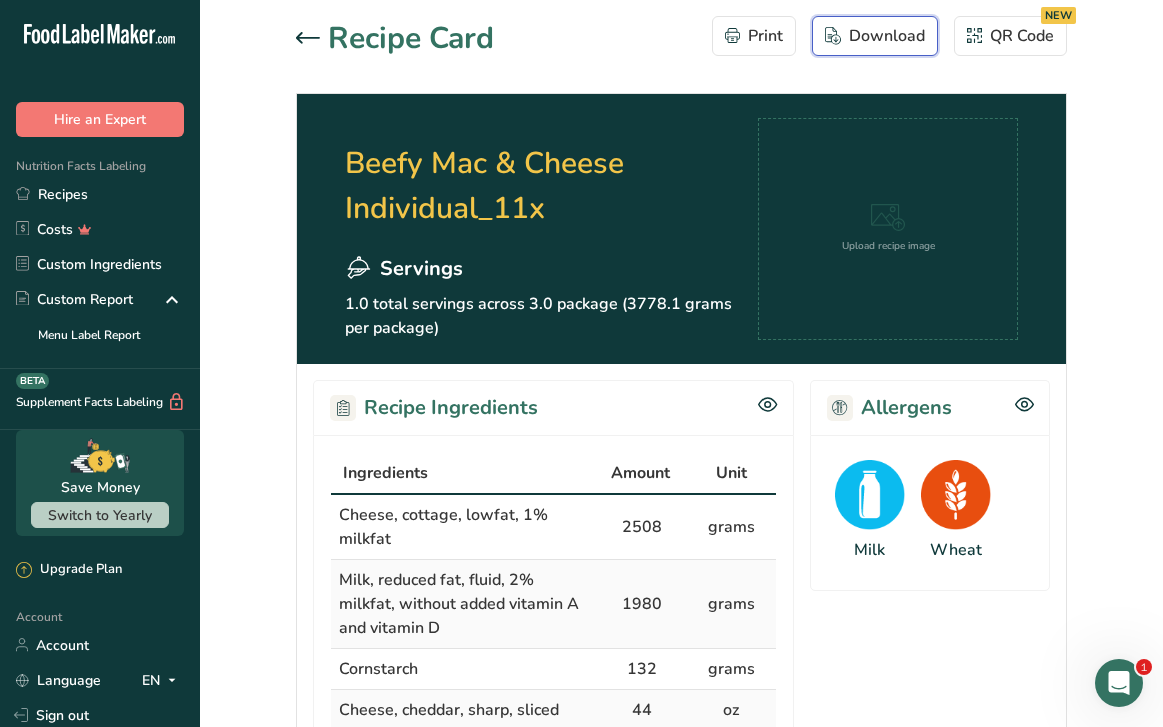 click on "Download" at bounding box center [875, 36] 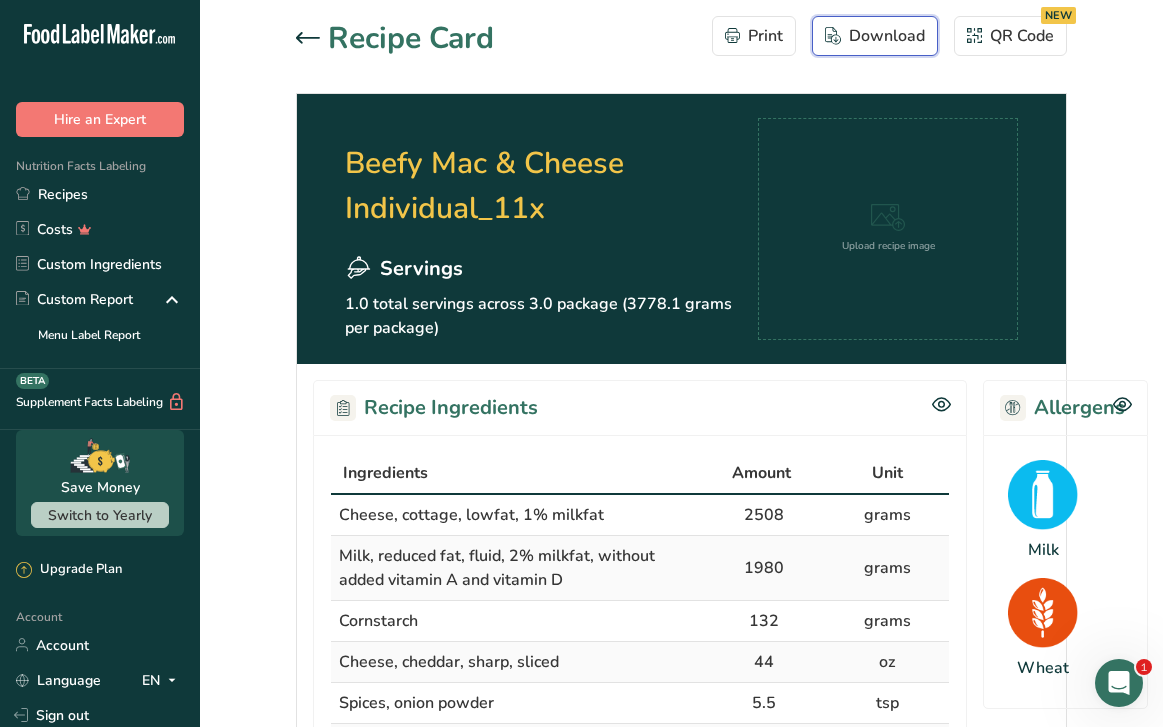 scroll, scrollTop: 0, scrollLeft: 0, axis: both 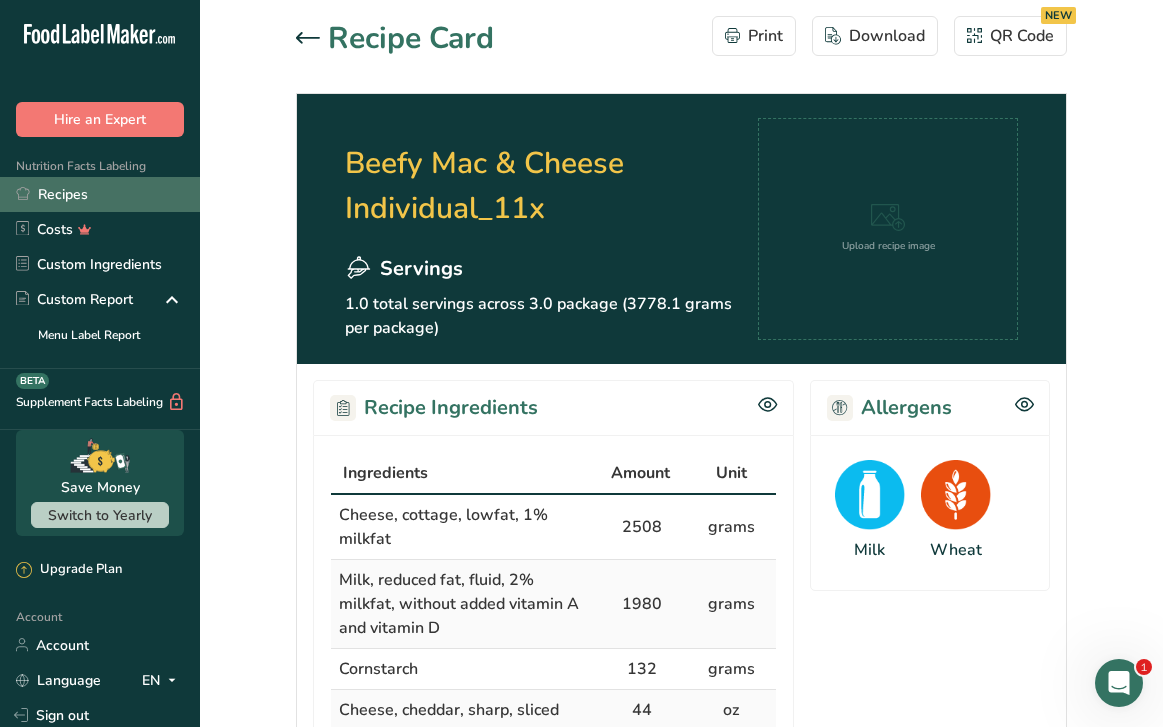 click on "Recipes" at bounding box center (100, 194) 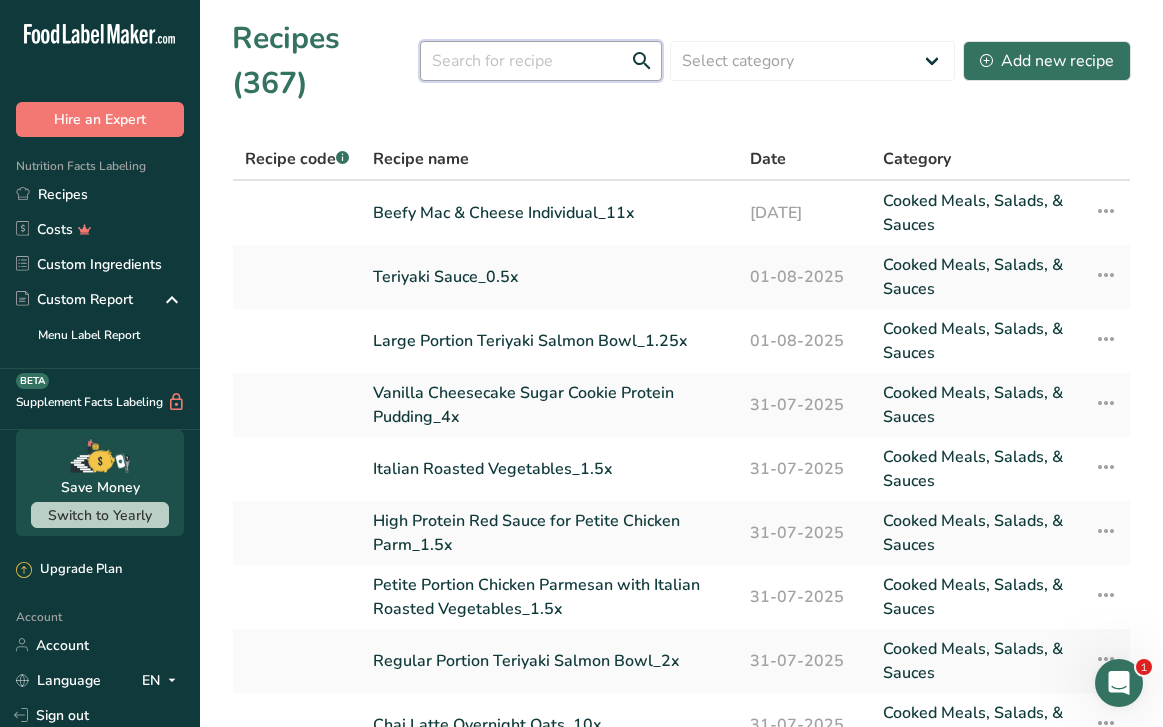 click at bounding box center (541, 61) 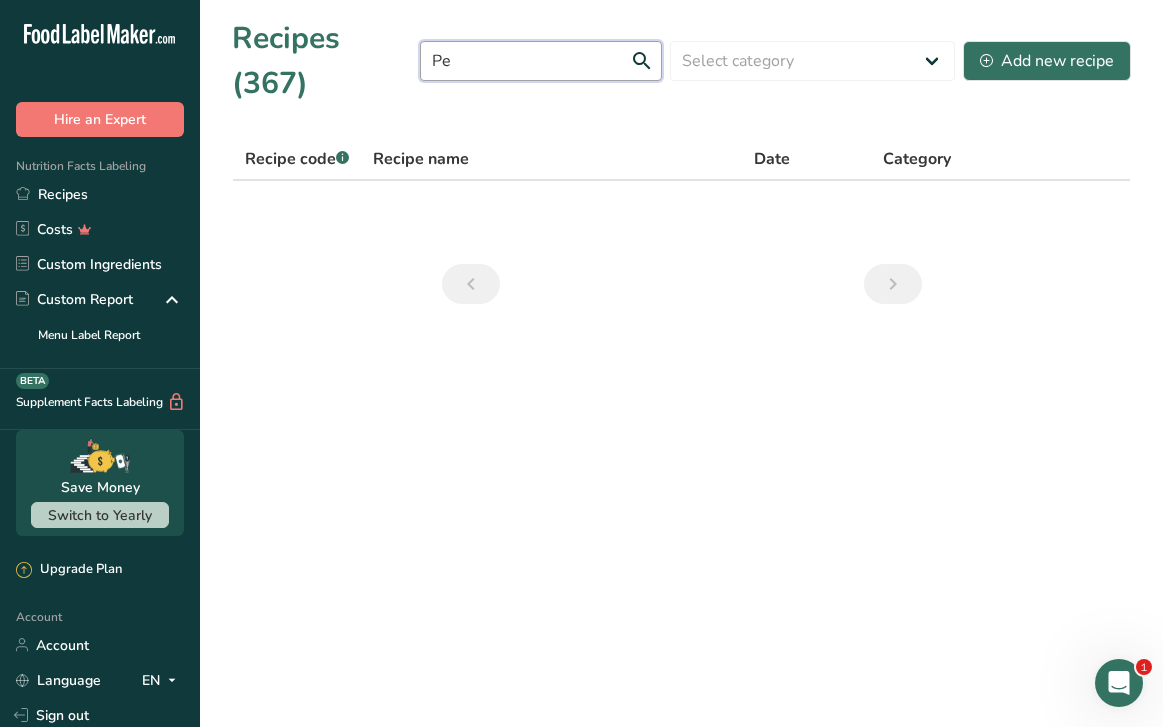 type on "P" 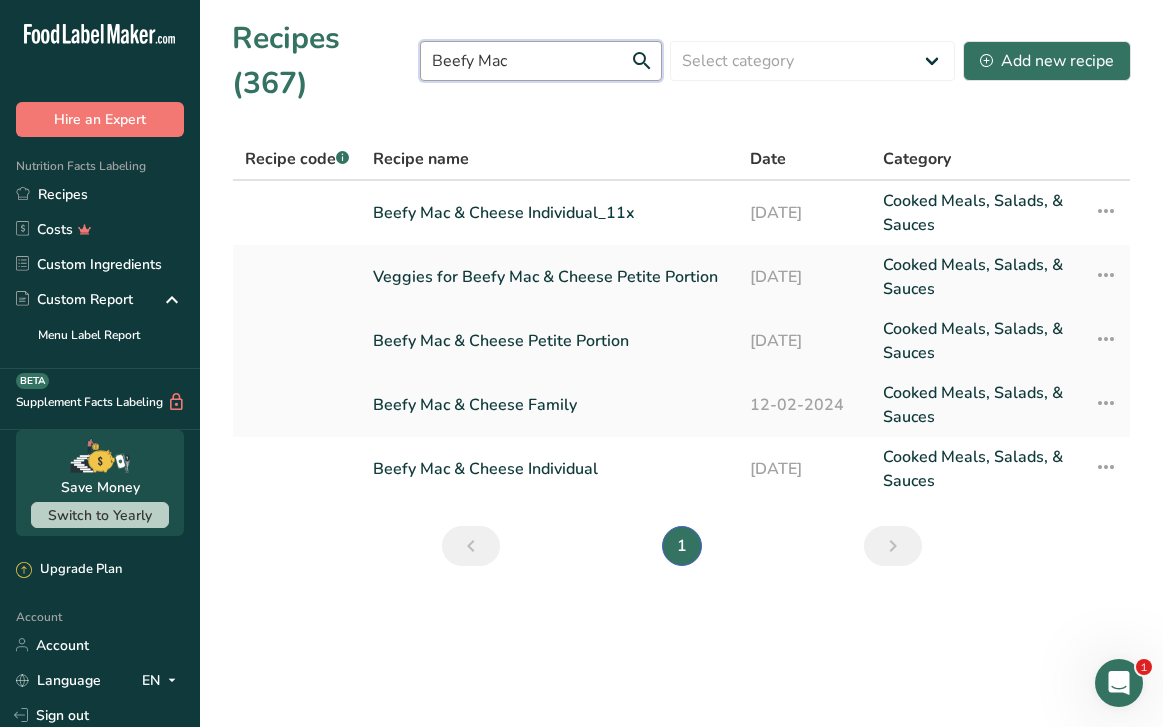 type on "Beefy Mac" 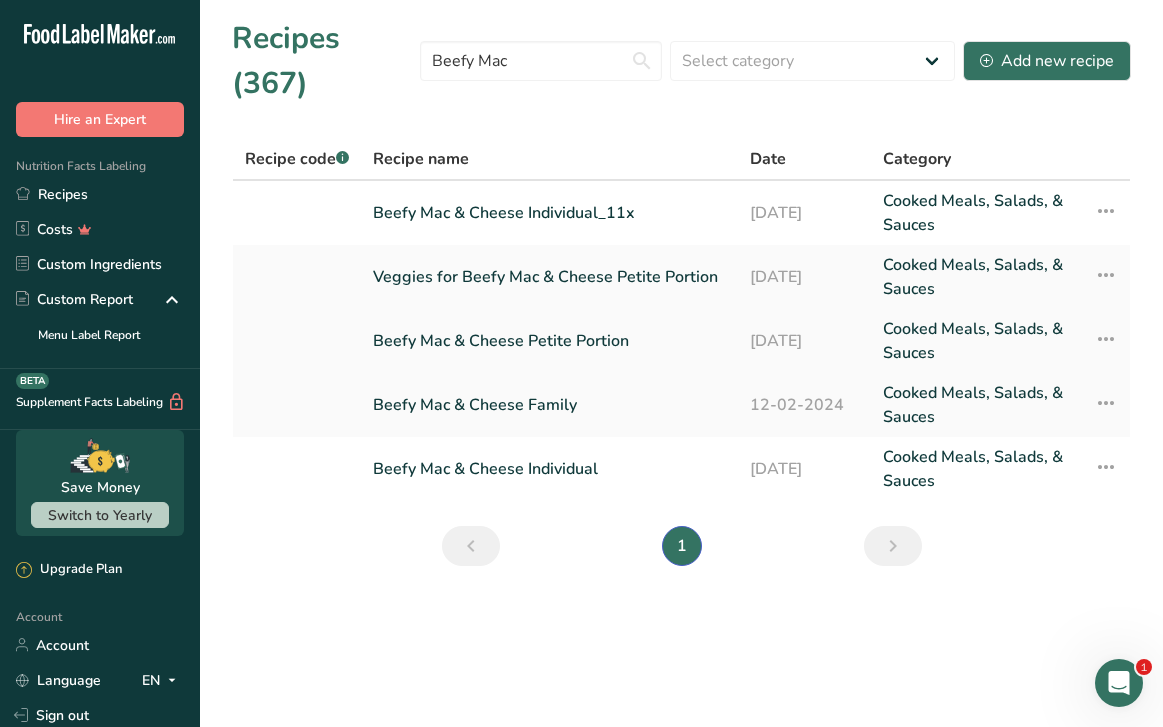 click on "Beefy Mac & Cheese Petite Portion" at bounding box center (549, 341) 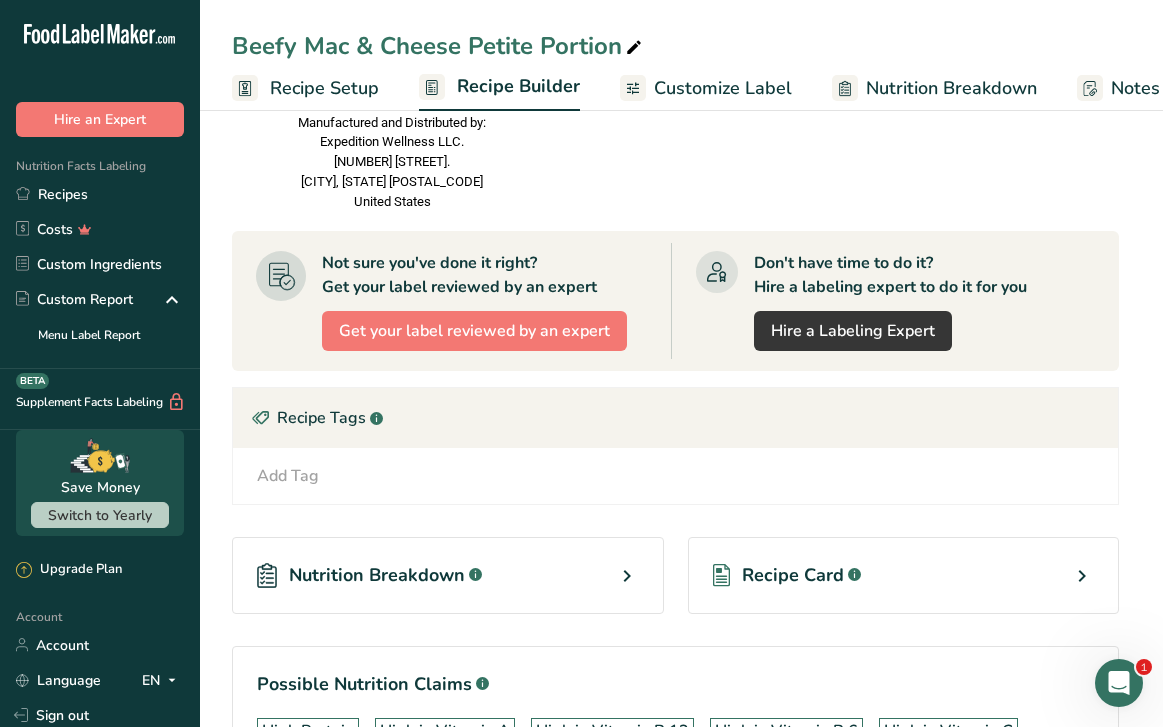 scroll, scrollTop: 2117, scrollLeft: 0, axis: vertical 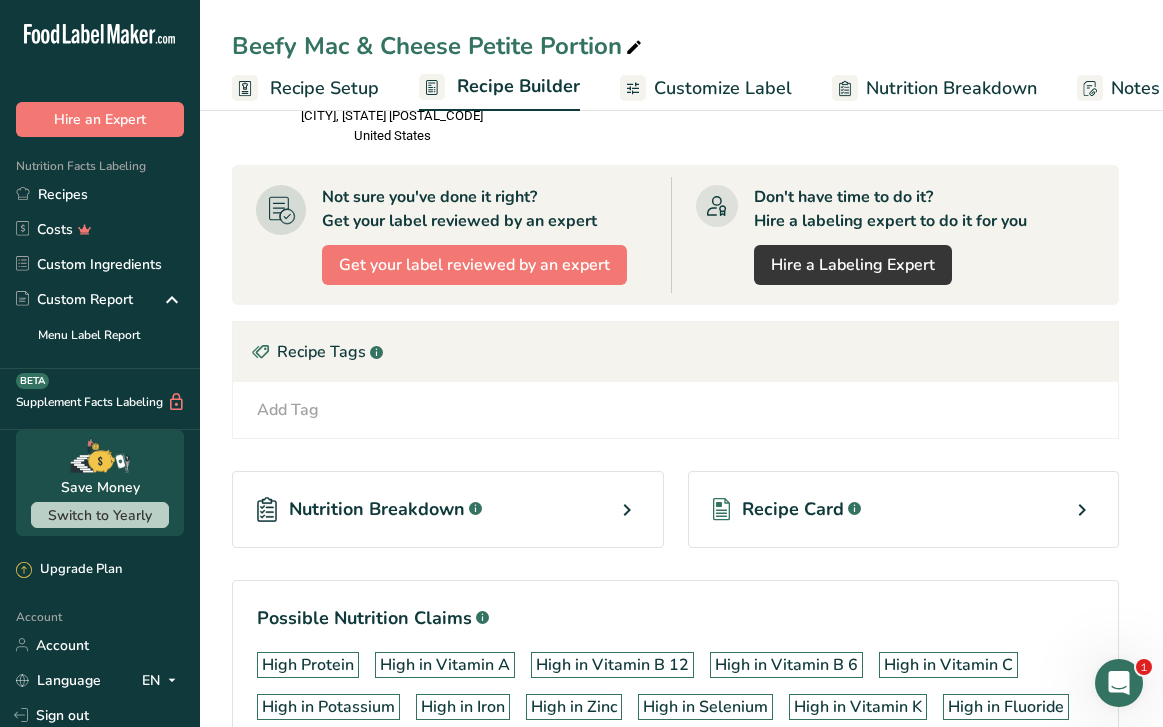 click on "Recipe Card
.a-a{fill:#347362;}.b-a{fill:#fff;}" at bounding box center [904, 509] 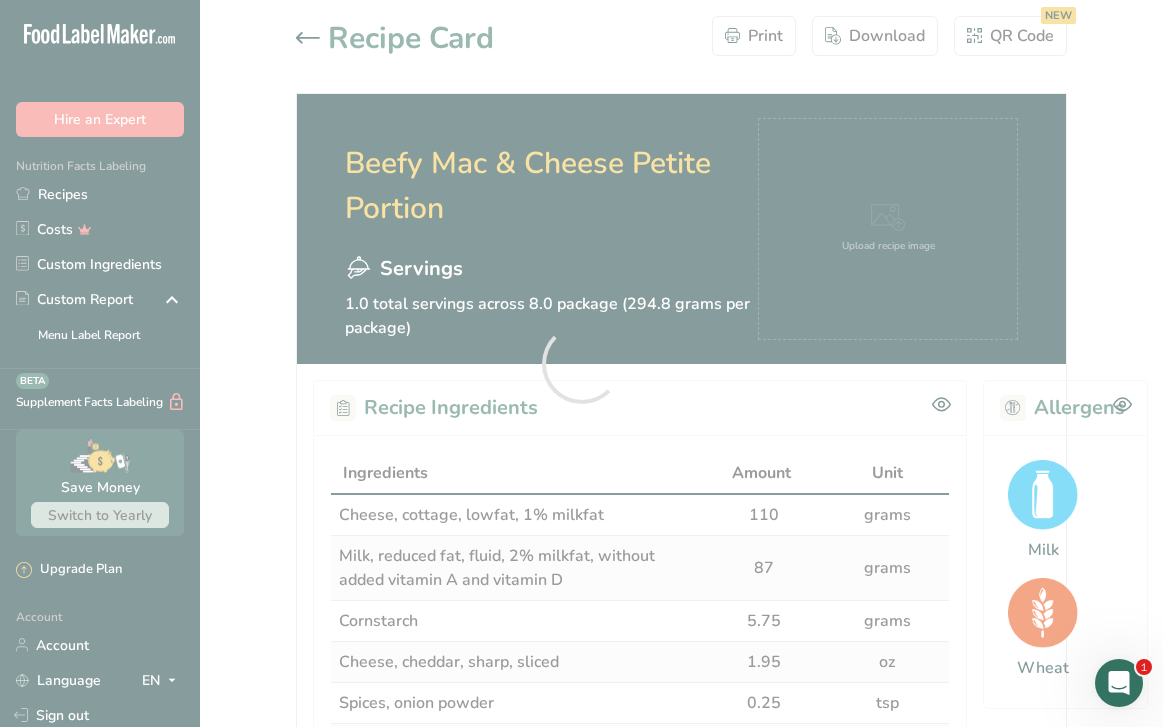 scroll, scrollTop: 0, scrollLeft: 0, axis: both 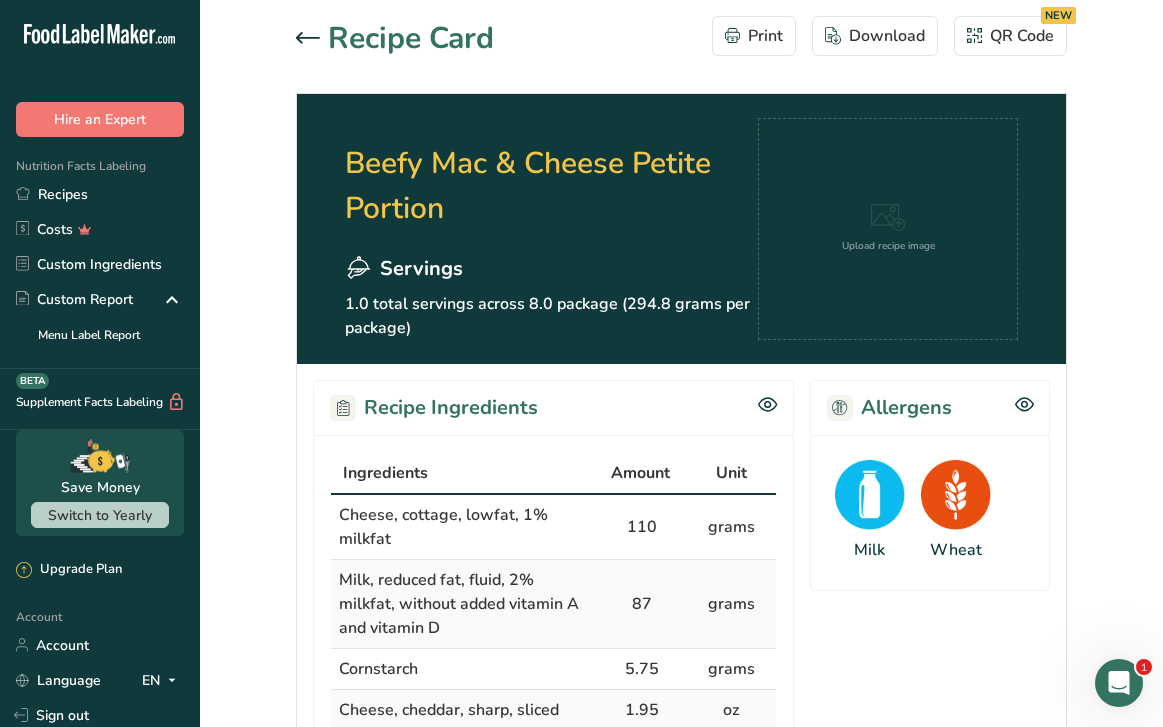 click 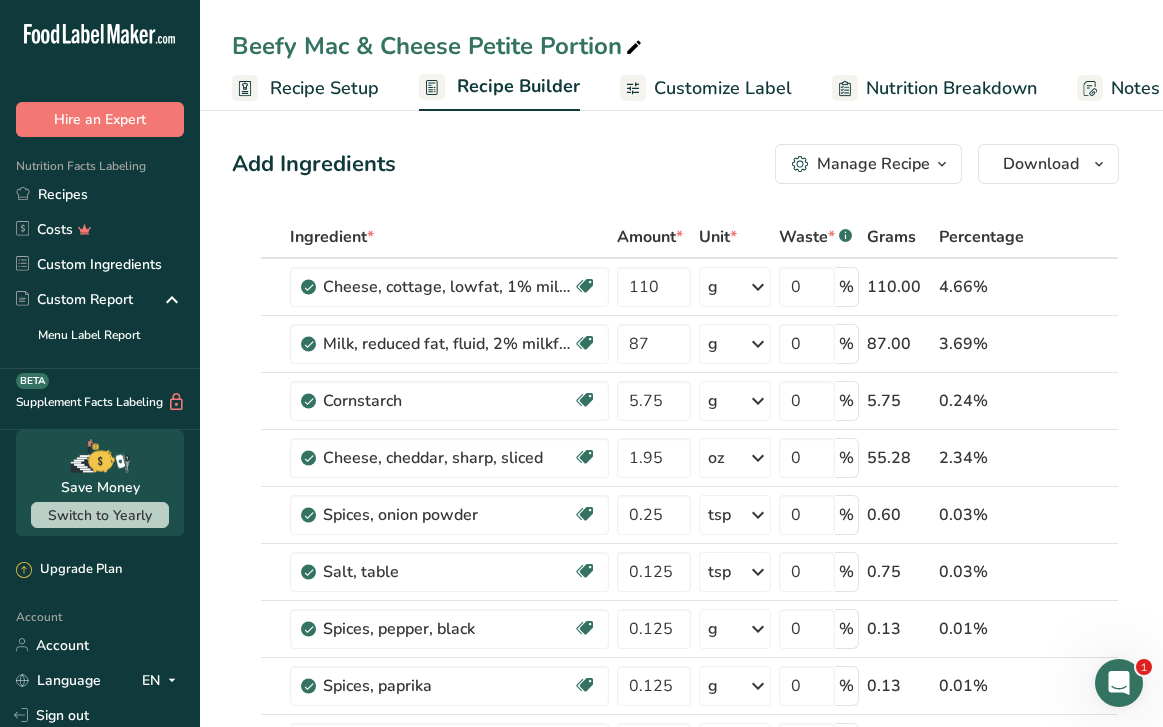 click on "Manage Recipe" at bounding box center [873, 164] 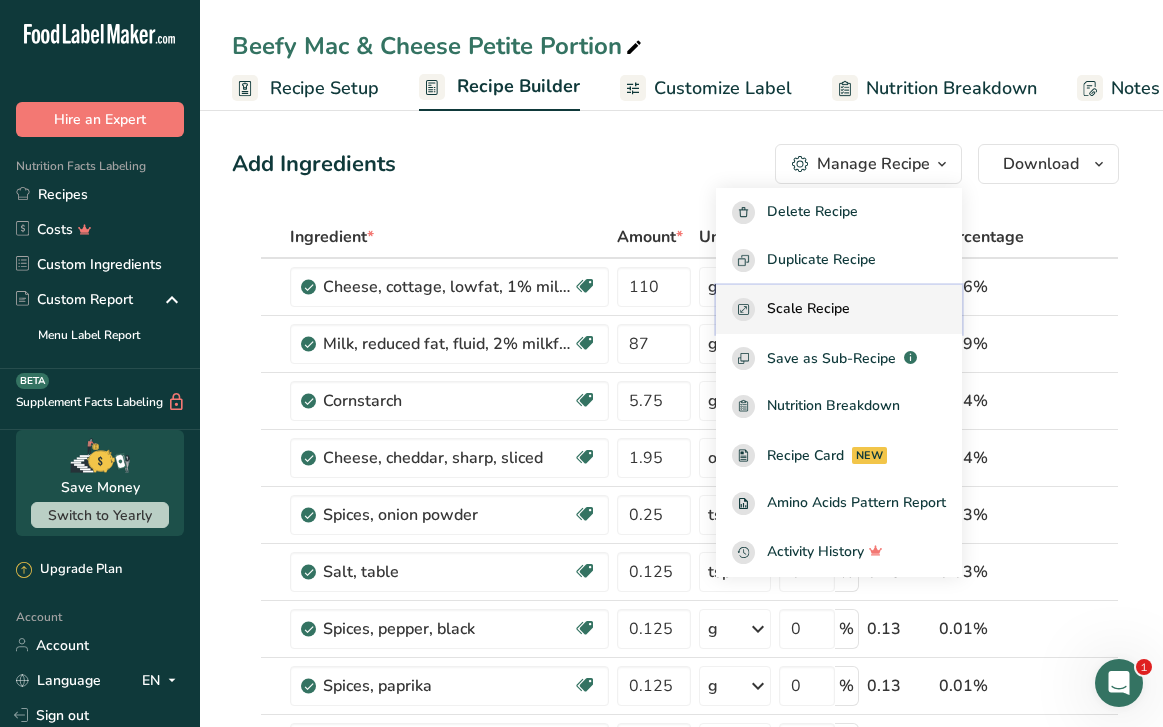 click on "Scale Recipe" at bounding box center [808, 309] 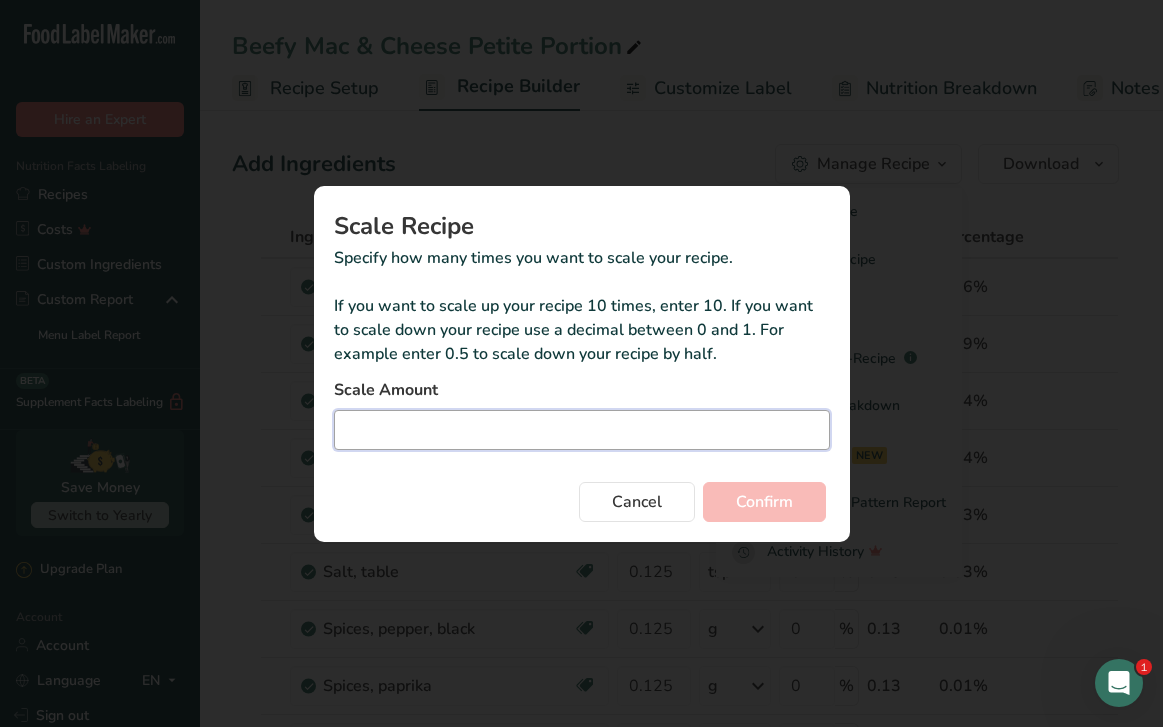 click at bounding box center (582, 430) 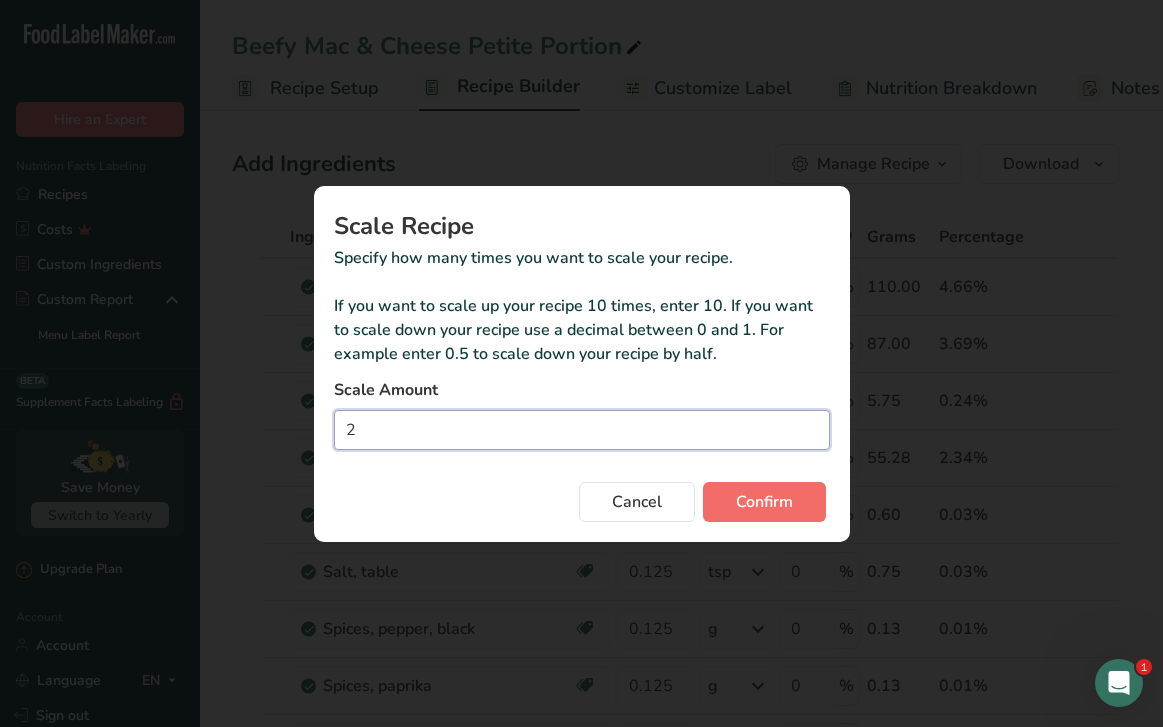 type on "2" 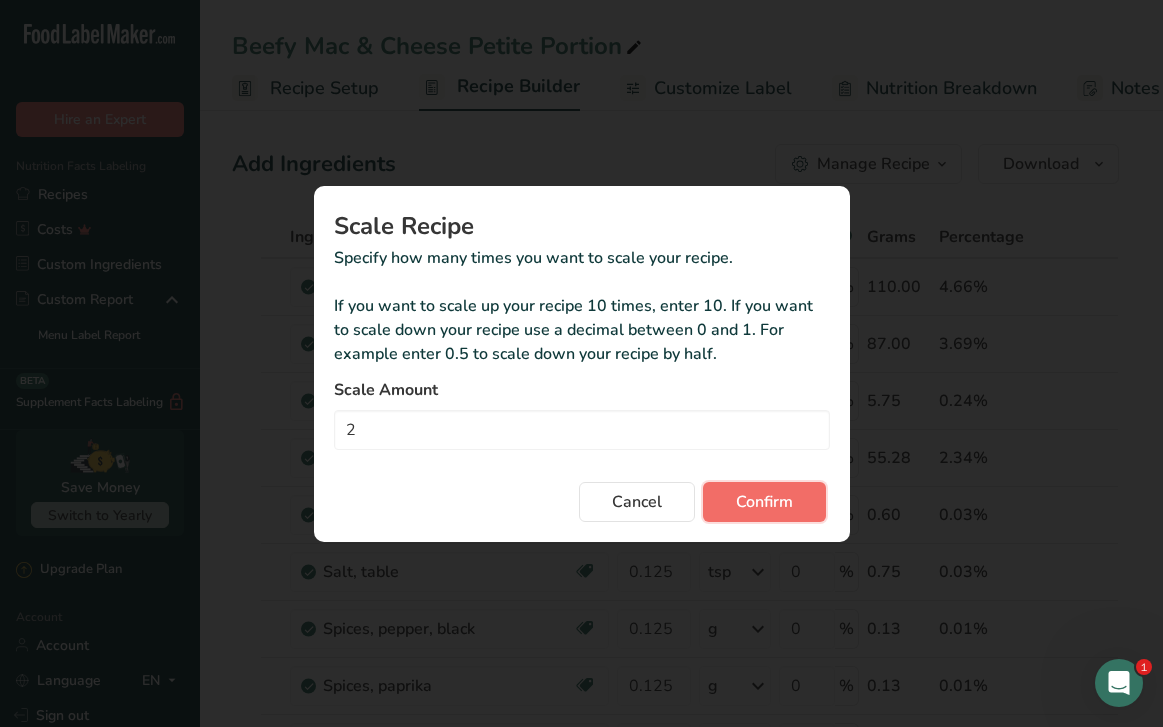click on "Confirm" at bounding box center (764, 502) 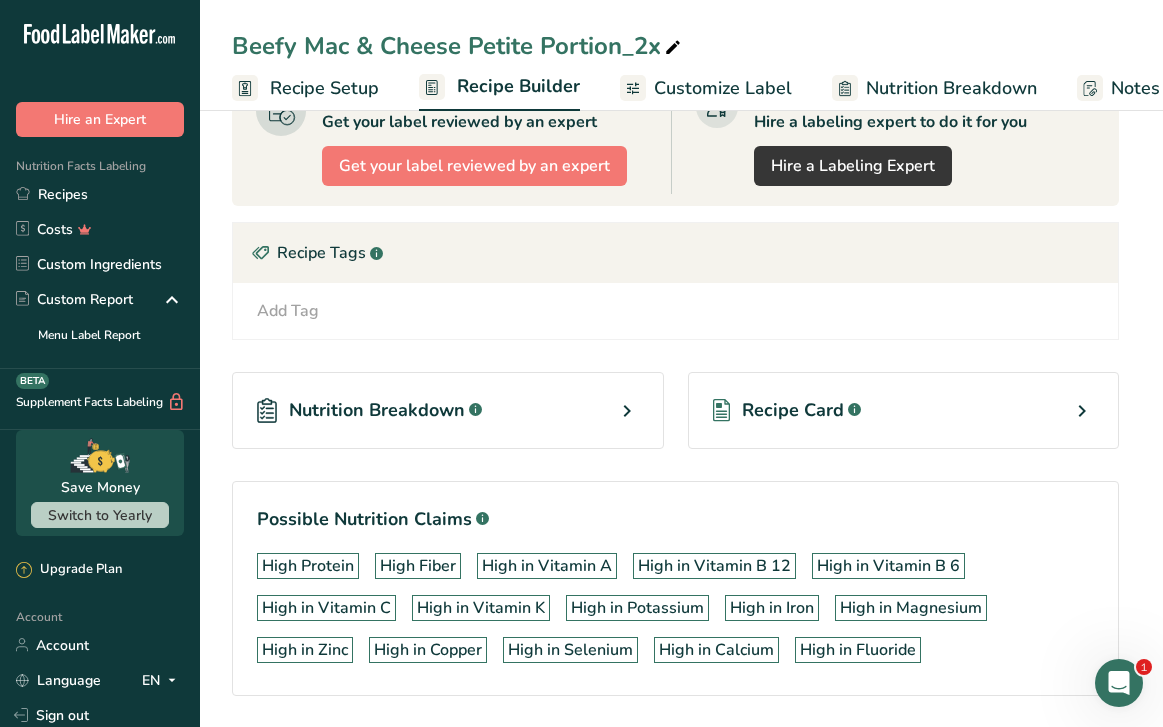 scroll, scrollTop: 2255, scrollLeft: 0, axis: vertical 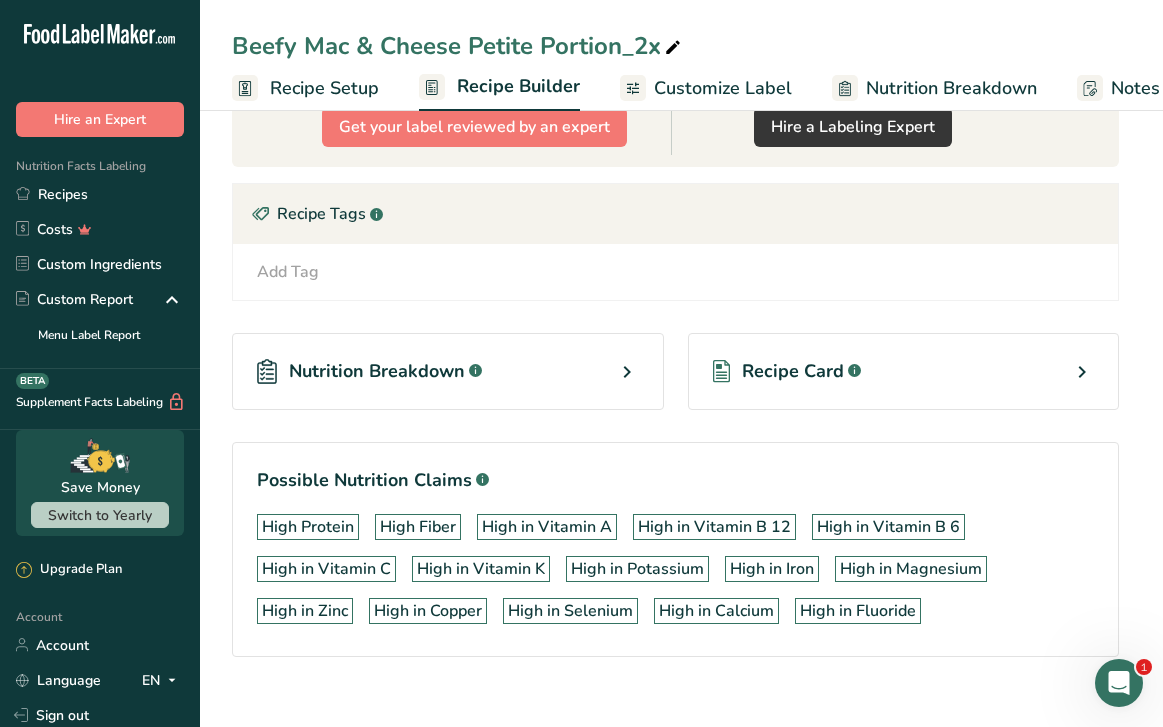 click on "Recipe Card
.a-a{fill:#347362;}.b-a{fill:#fff;}" at bounding box center (904, 371) 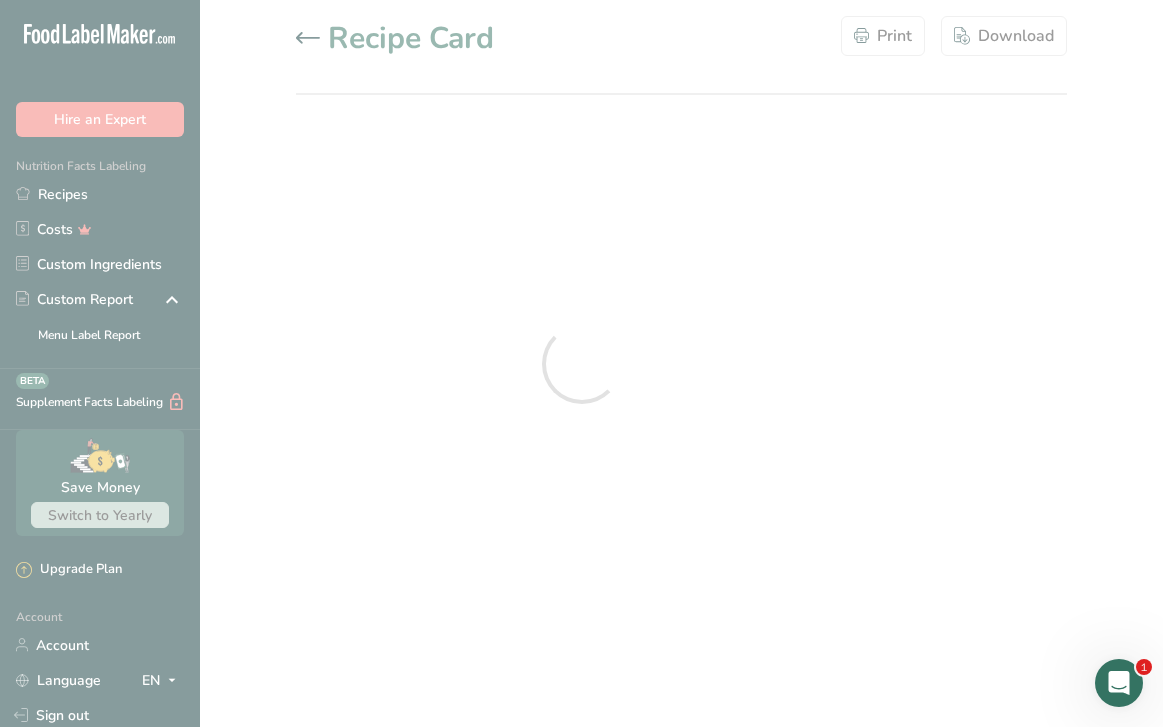 scroll, scrollTop: 0, scrollLeft: 0, axis: both 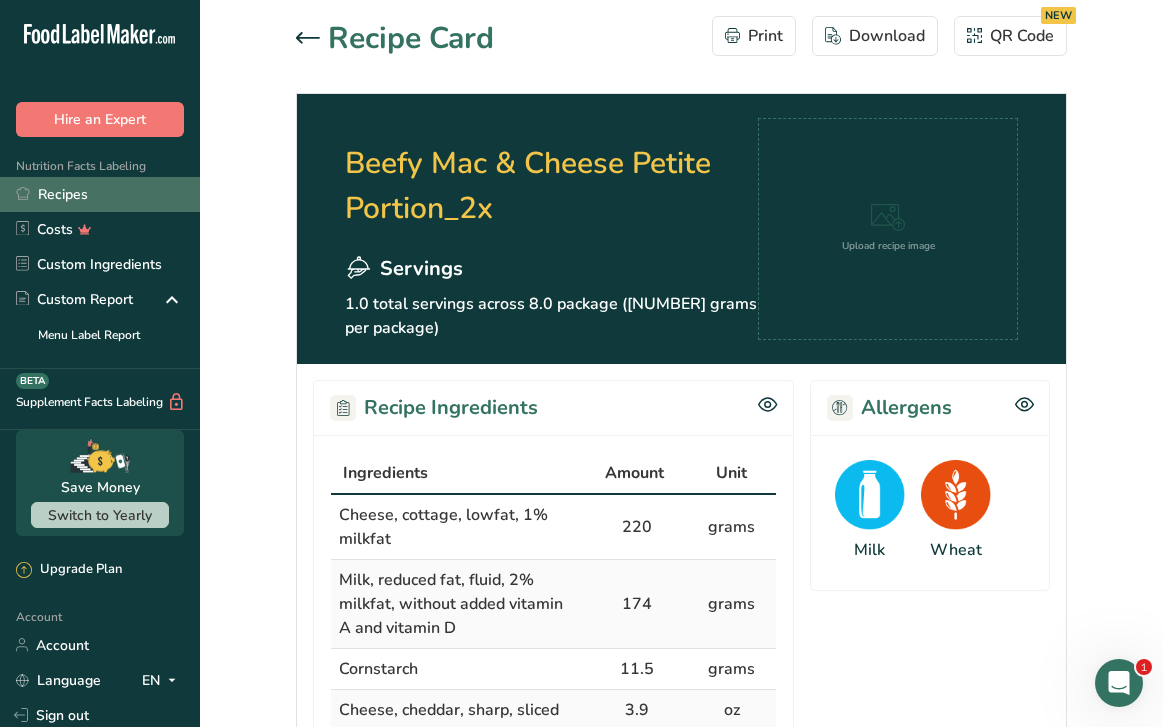 click on "Recipes" at bounding box center (100, 194) 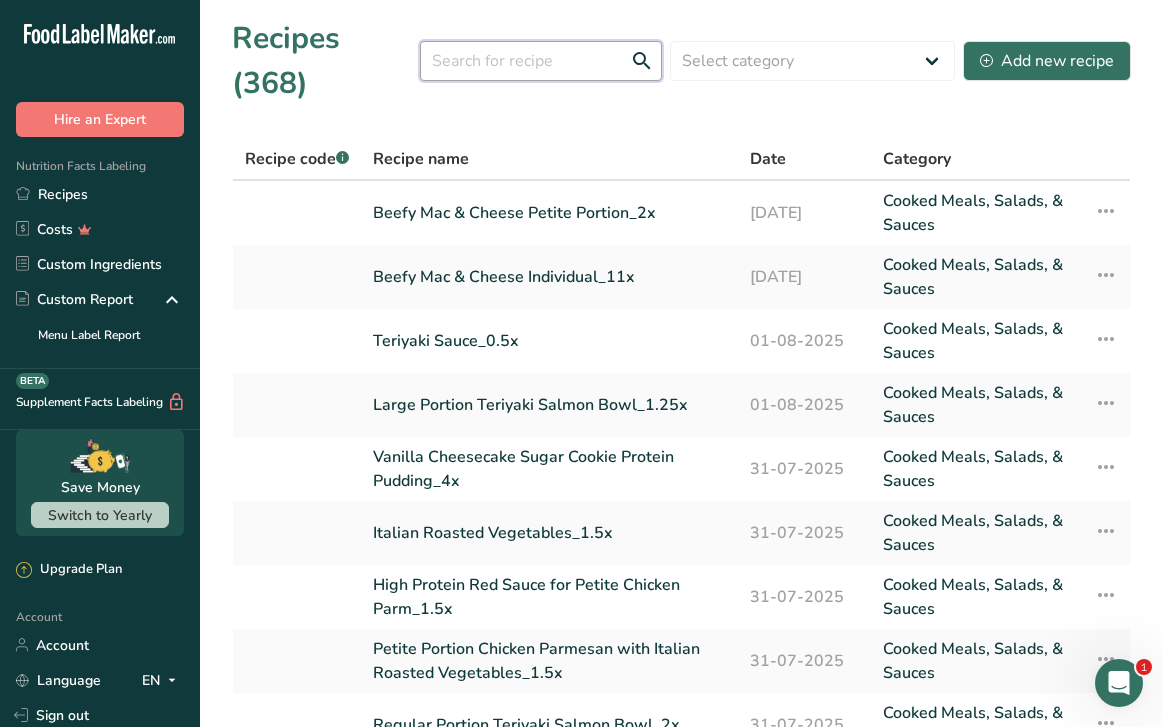 click at bounding box center [541, 61] 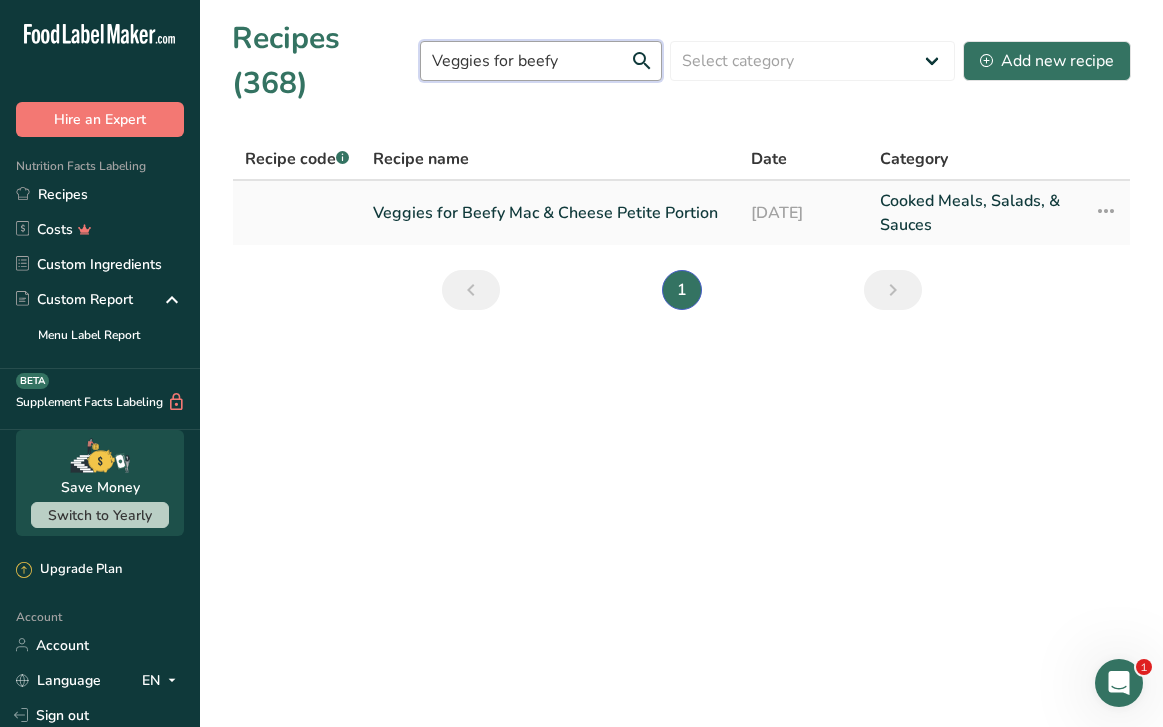 type on "Veggies for beefy" 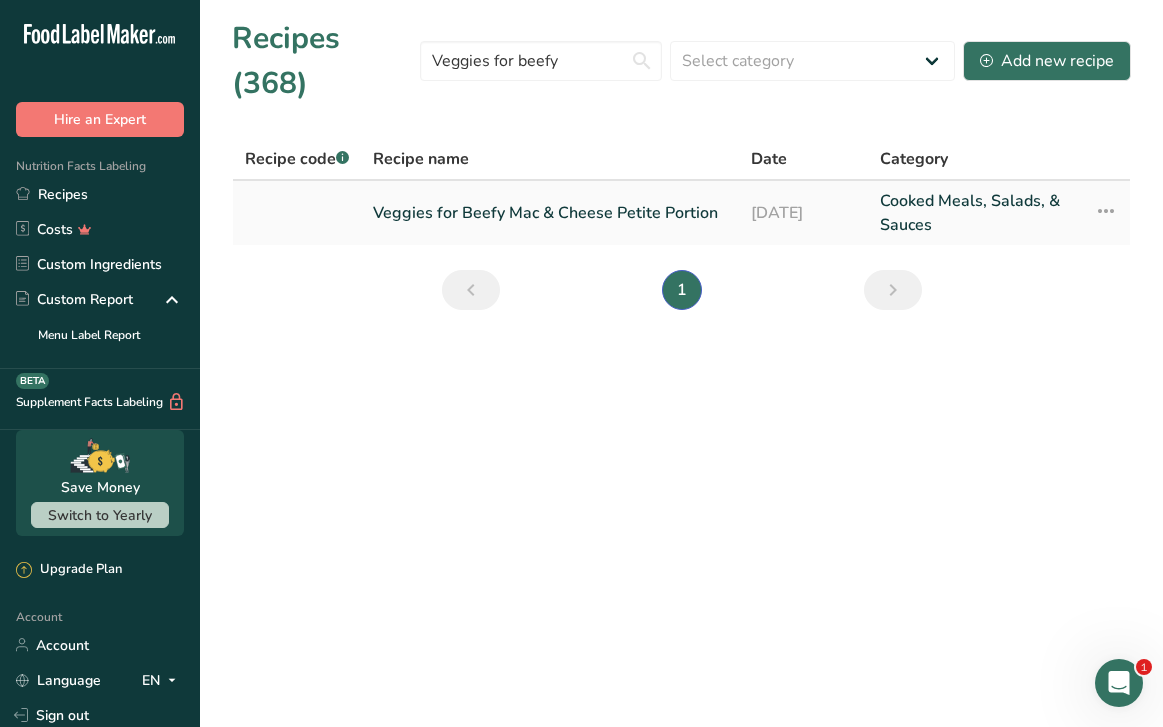click on "Veggies for Beefy Mac & Cheese Petite Portion" at bounding box center [550, 213] 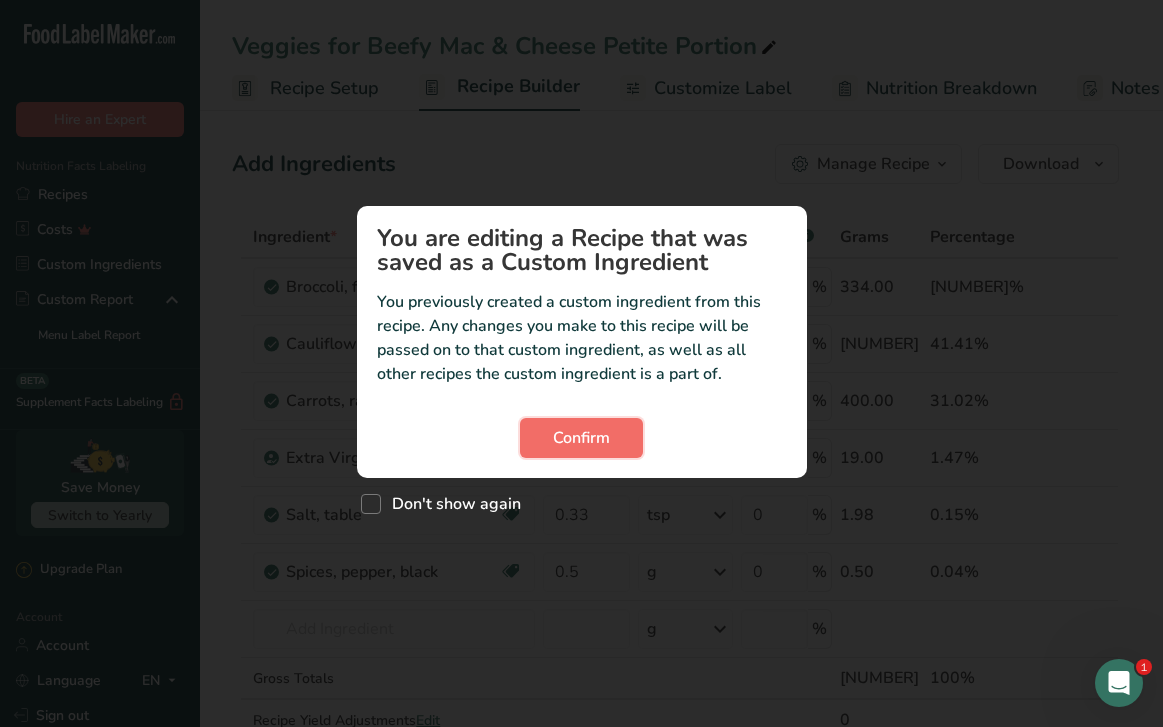 click on "Confirm" at bounding box center [581, 438] 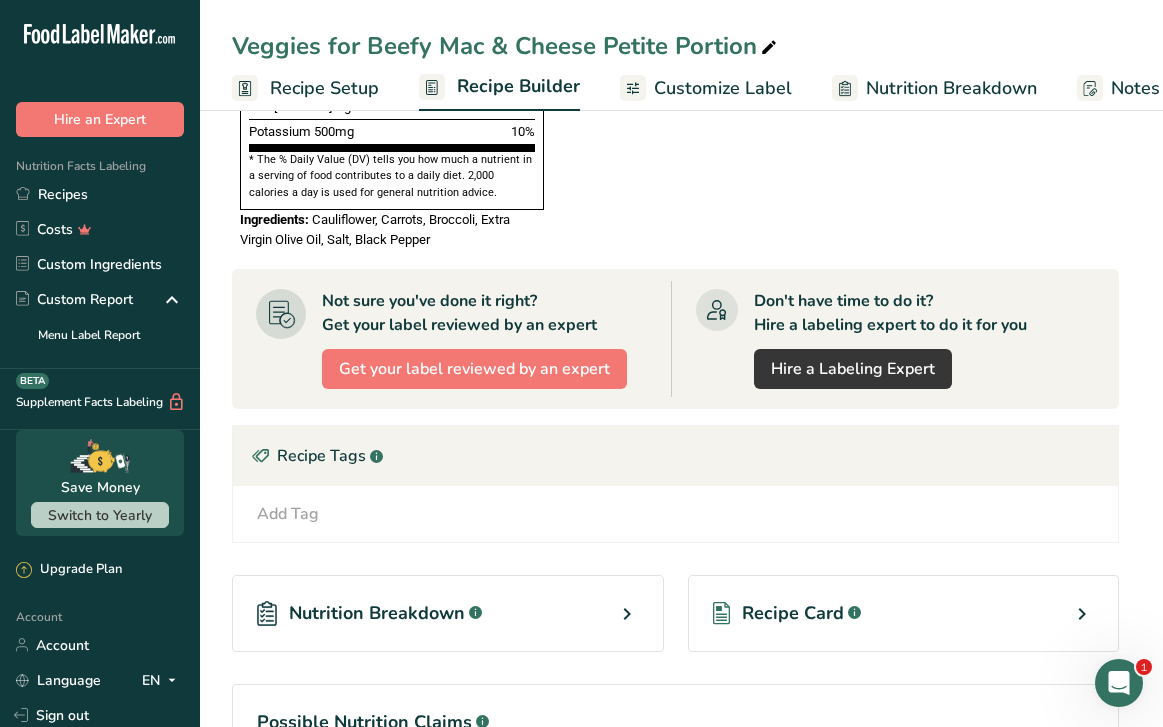 scroll, scrollTop: 1356, scrollLeft: 0, axis: vertical 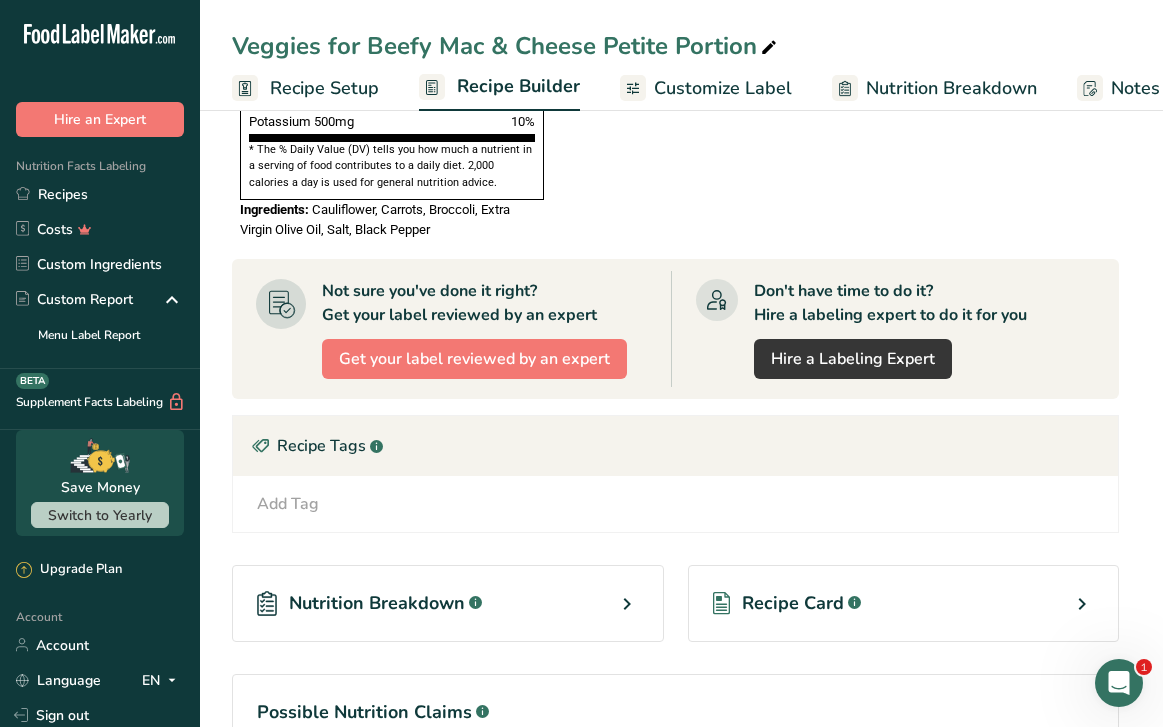 click on "Recipe Card
.a-a{fill:#347362;}.b-a{fill:#fff;}" at bounding box center [904, 603] 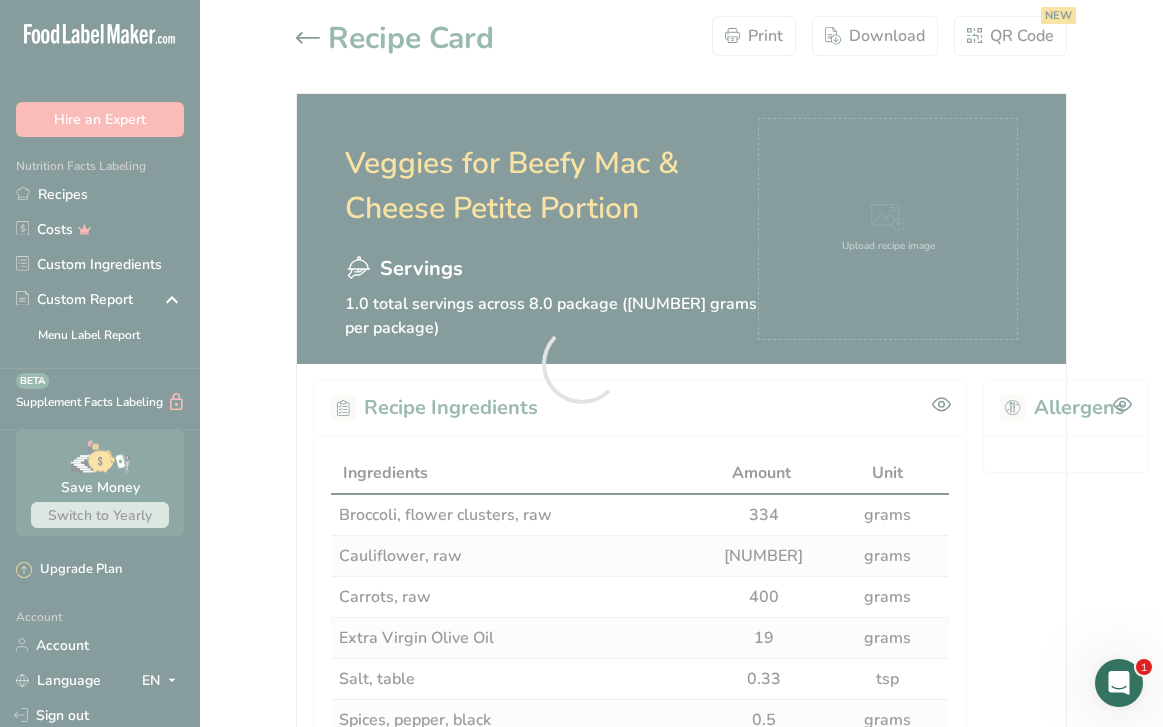 scroll, scrollTop: 0, scrollLeft: 0, axis: both 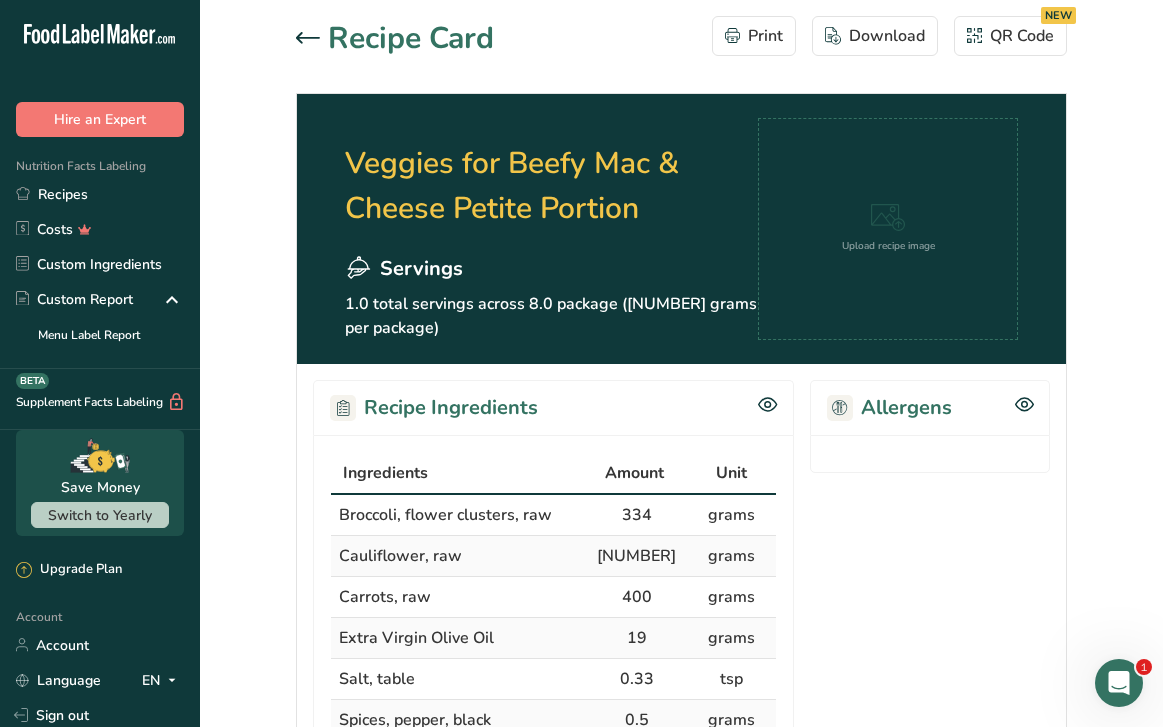 click 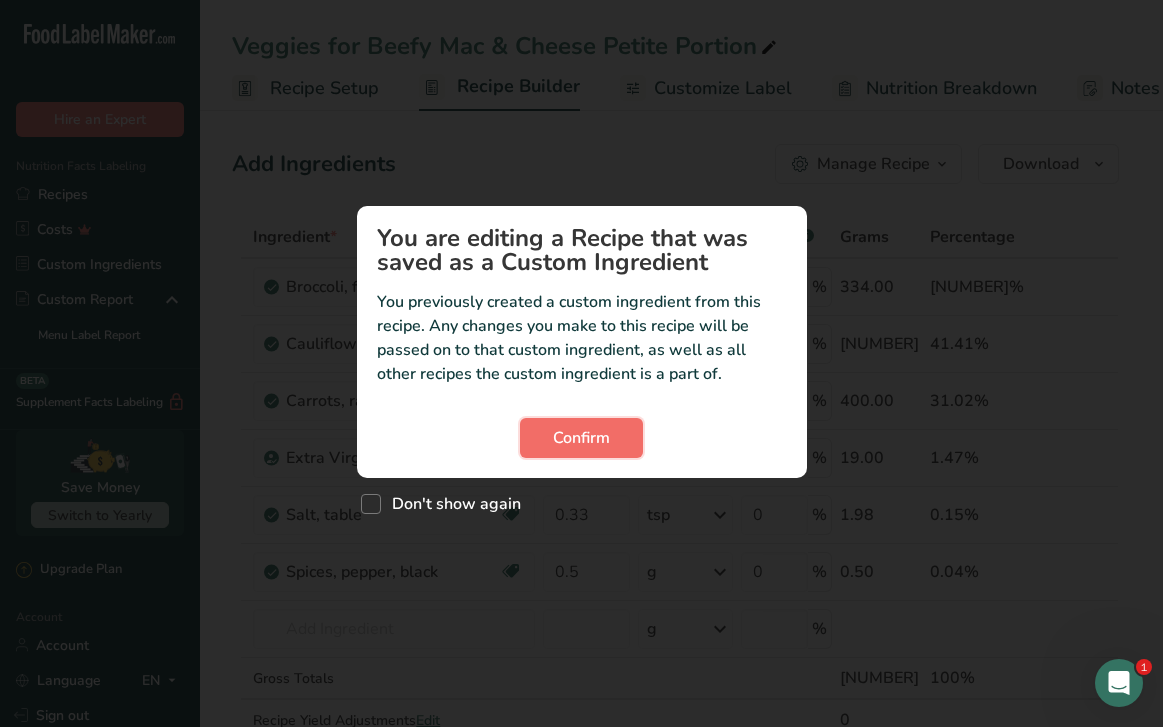 click on "Confirm" at bounding box center (581, 438) 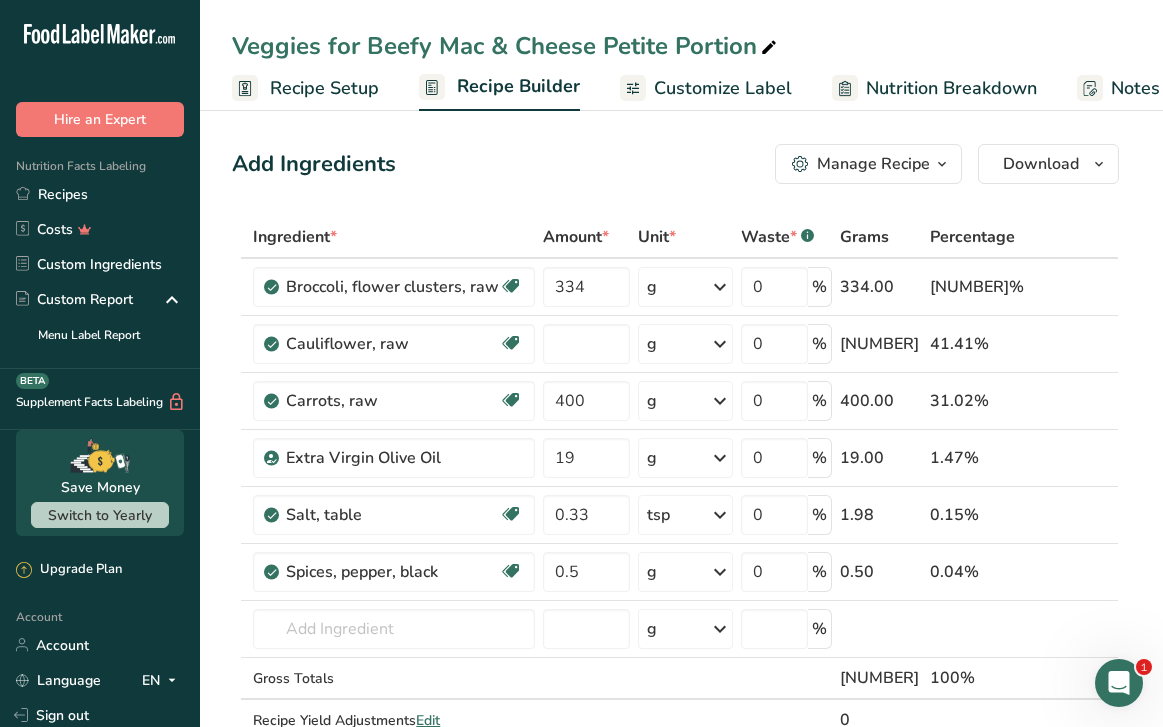 click on "Manage Recipe" at bounding box center (873, 164) 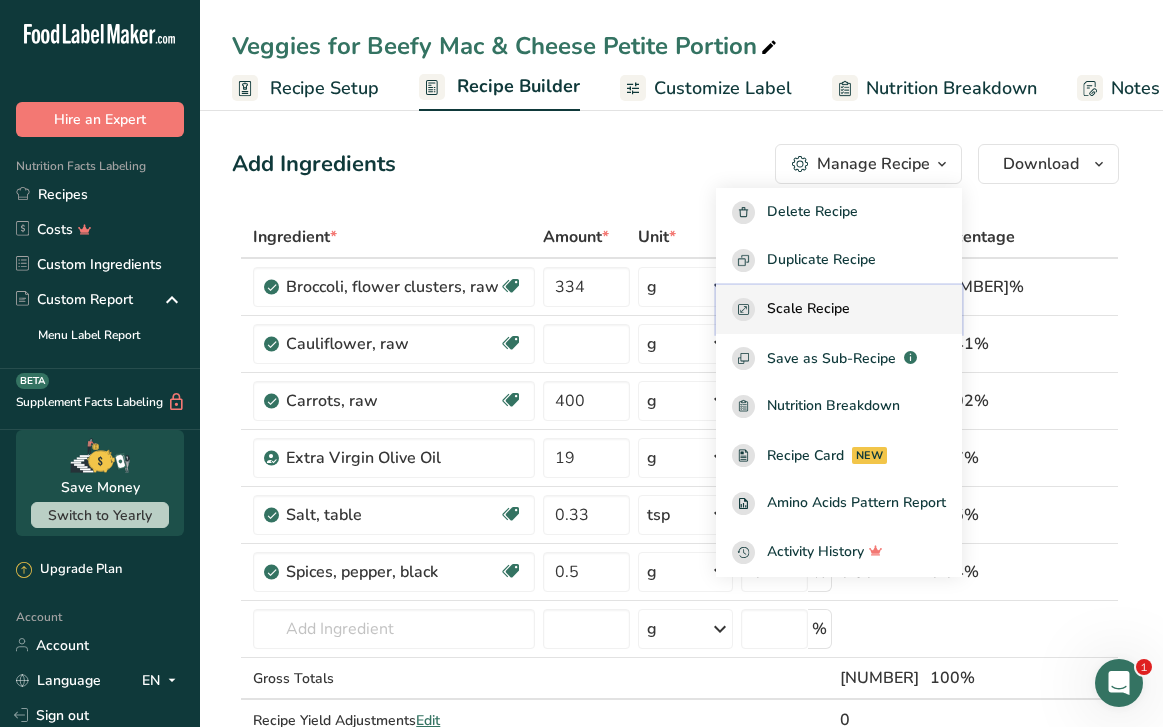 click on "Scale Recipe" at bounding box center (808, 309) 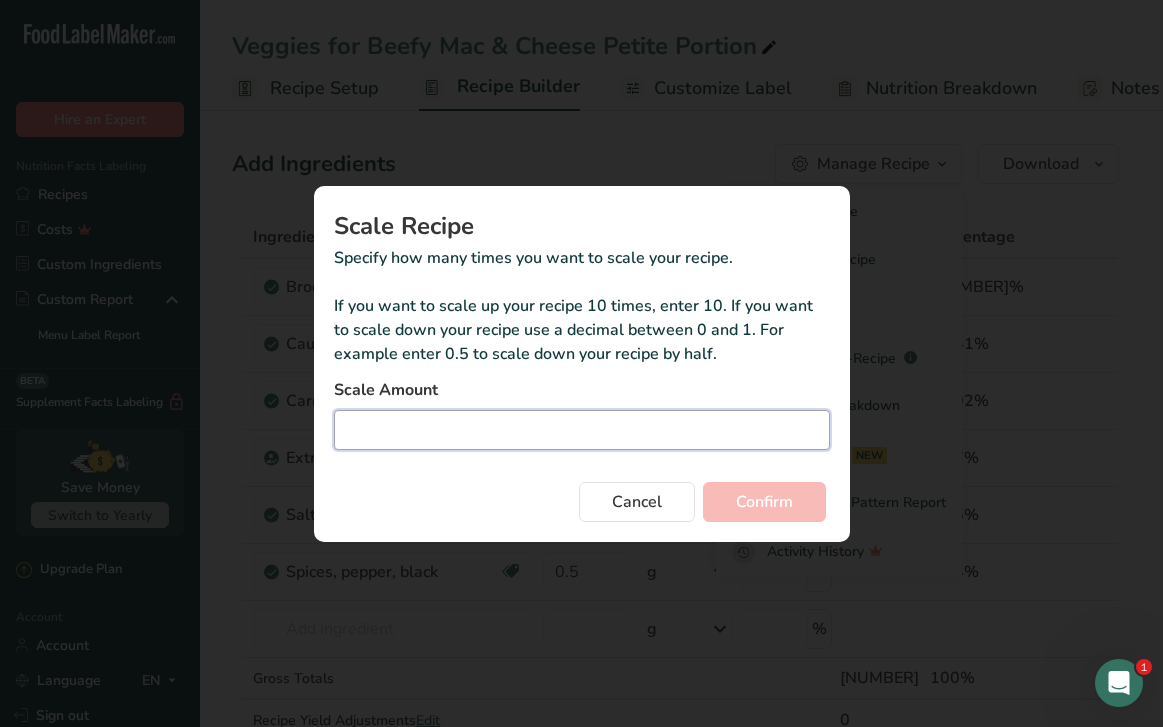 click at bounding box center [582, 430] 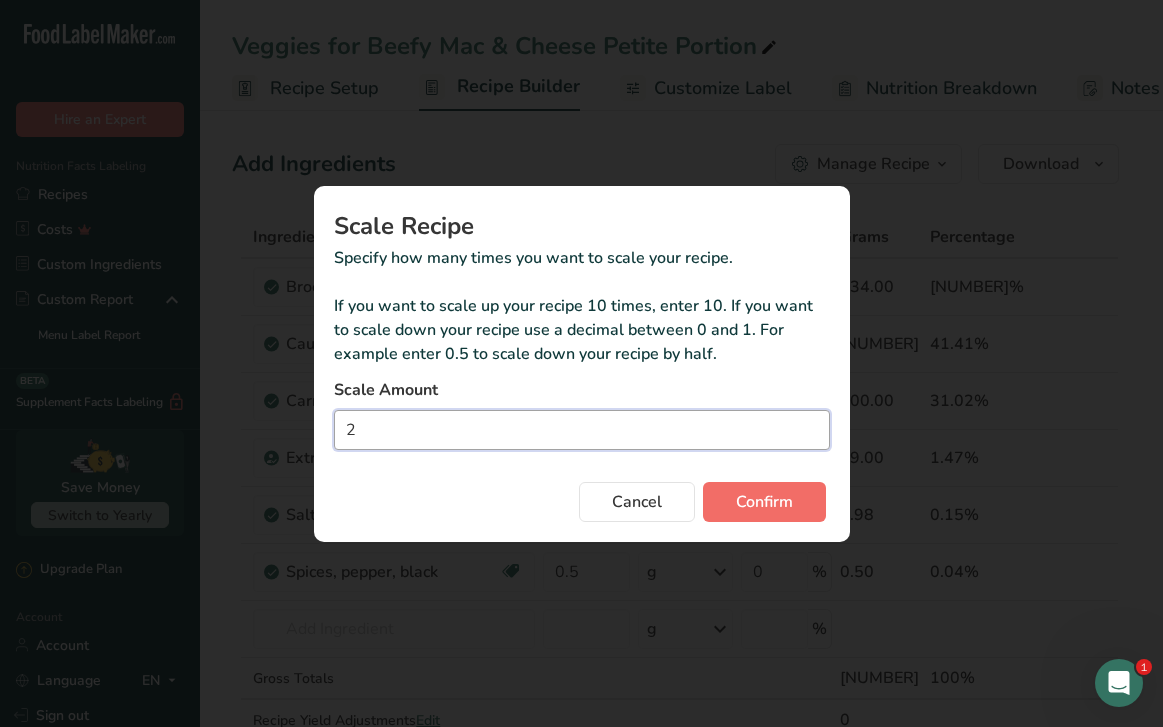 type on "2" 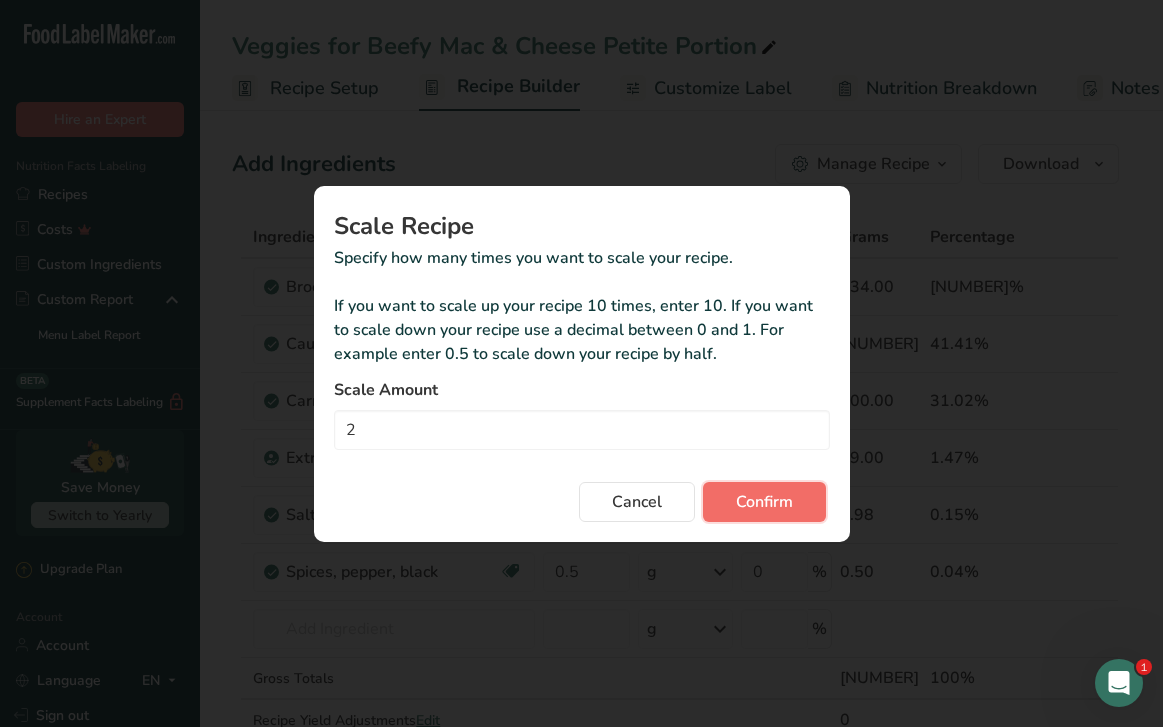 click on "Confirm" at bounding box center [764, 502] 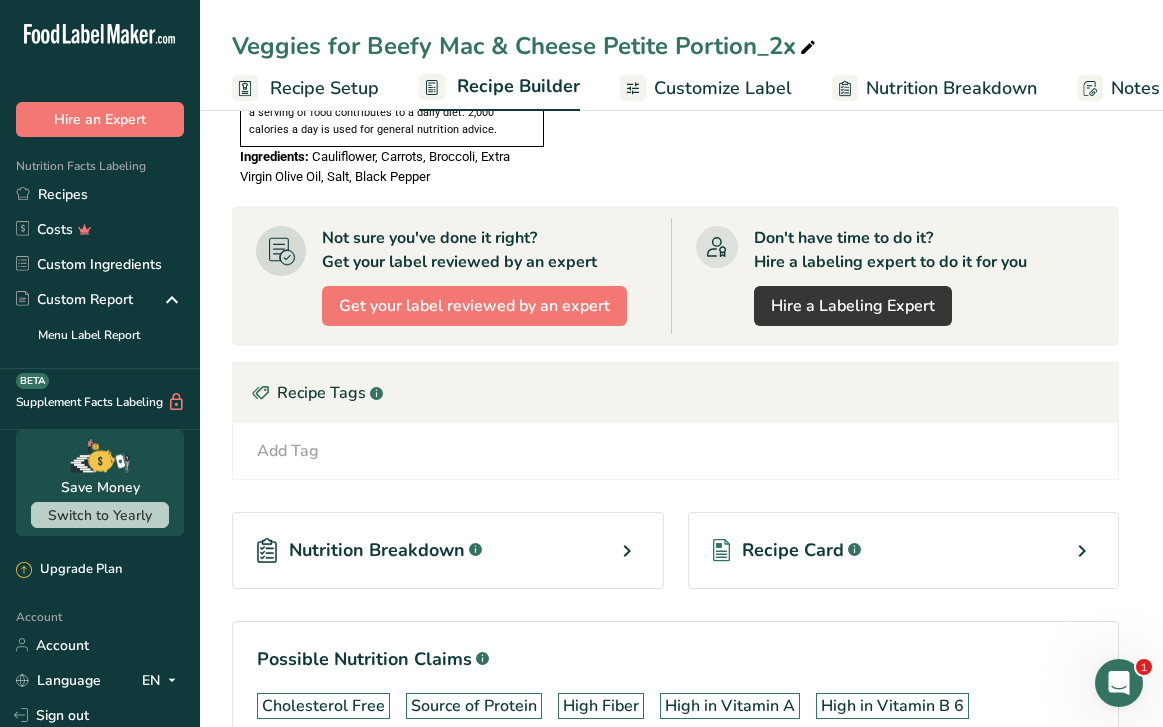 scroll, scrollTop: 1448, scrollLeft: 0, axis: vertical 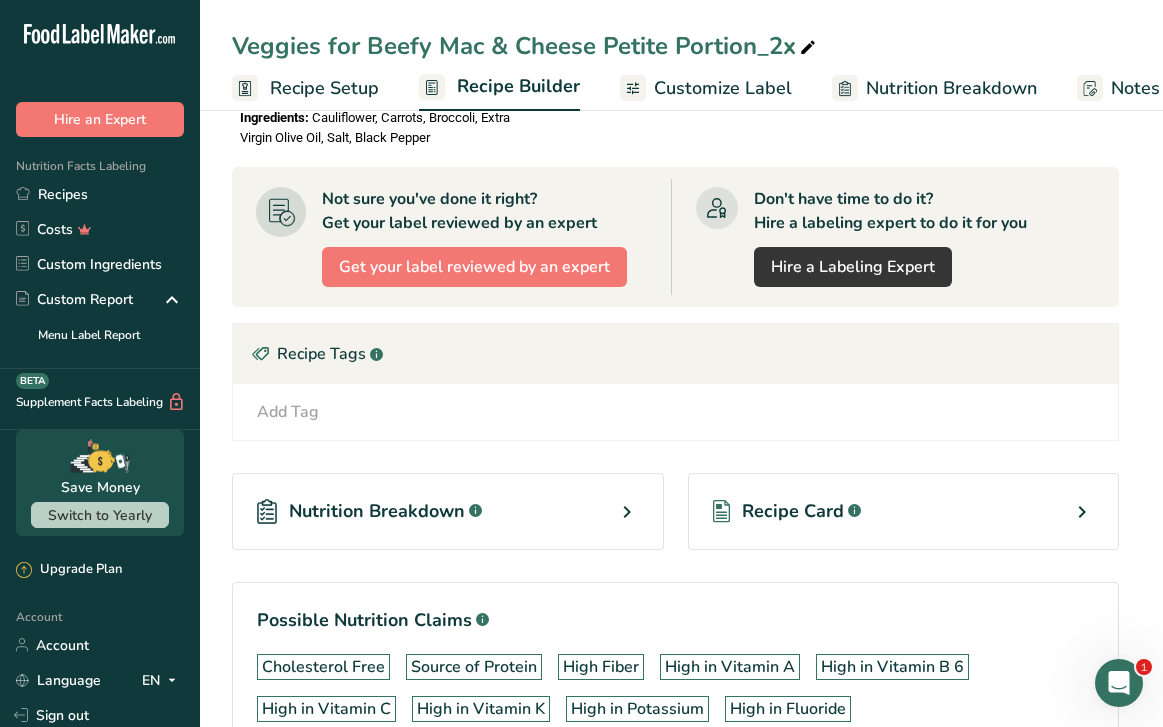 click on "Recipe Card
.a-a{fill:#347362;}.b-a{fill:#fff;}" at bounding box center [904, 511] 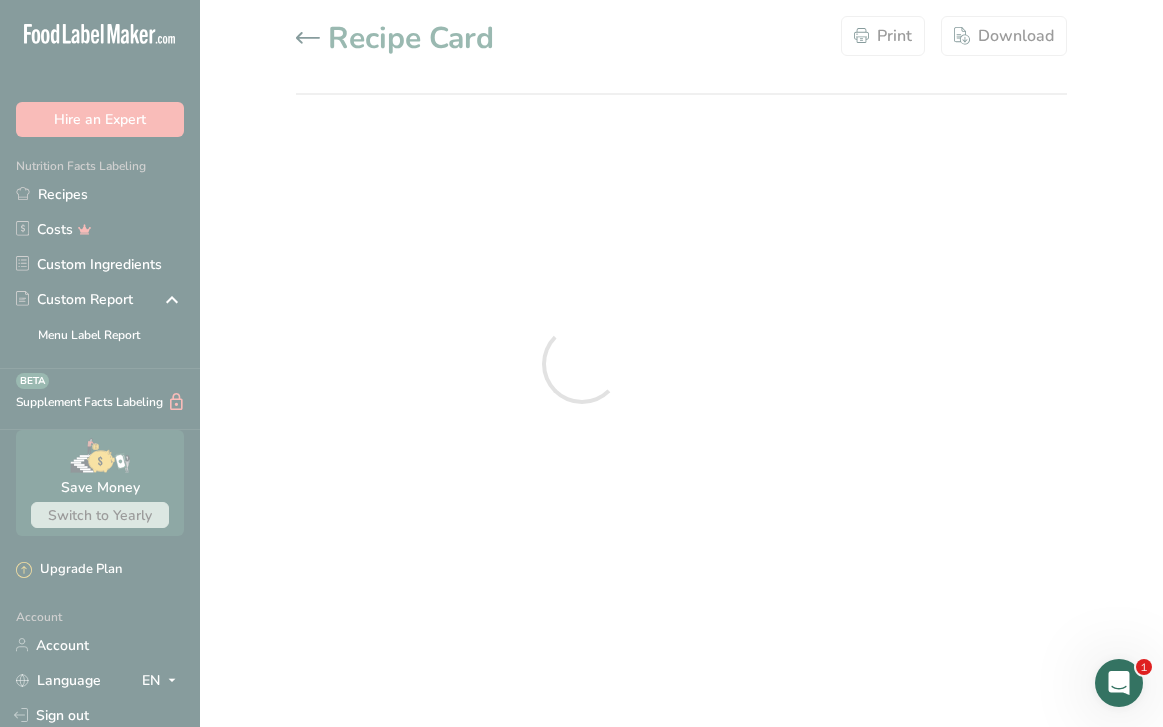 scroll, scrollTop: 0, scrollLeft: 0, axis: both 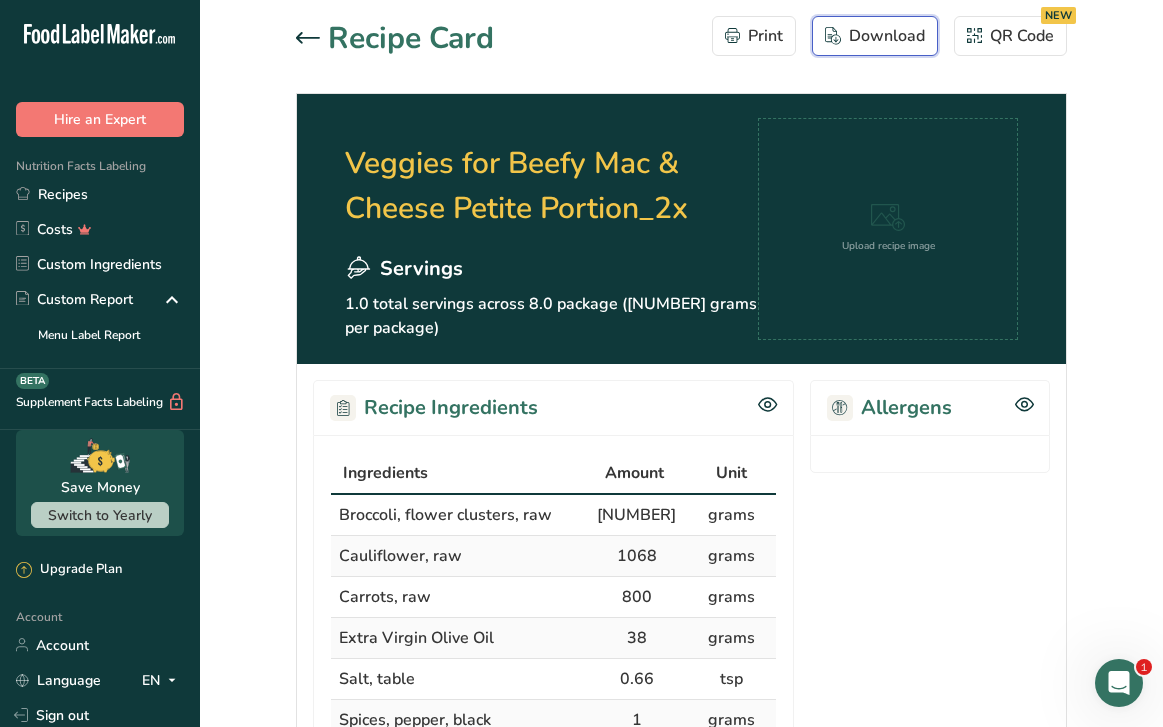 click on "Download" at bounding box center [875, 36] 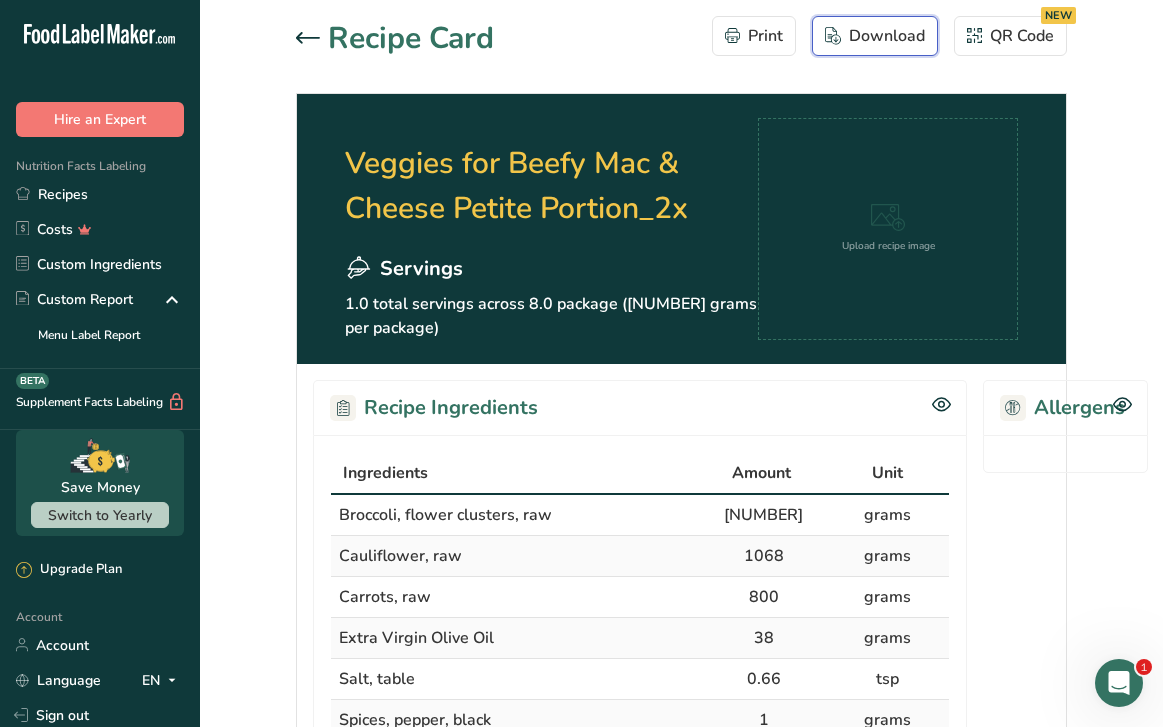 scroll, scrollTop: 0, scrollLeft: 0, axis: both 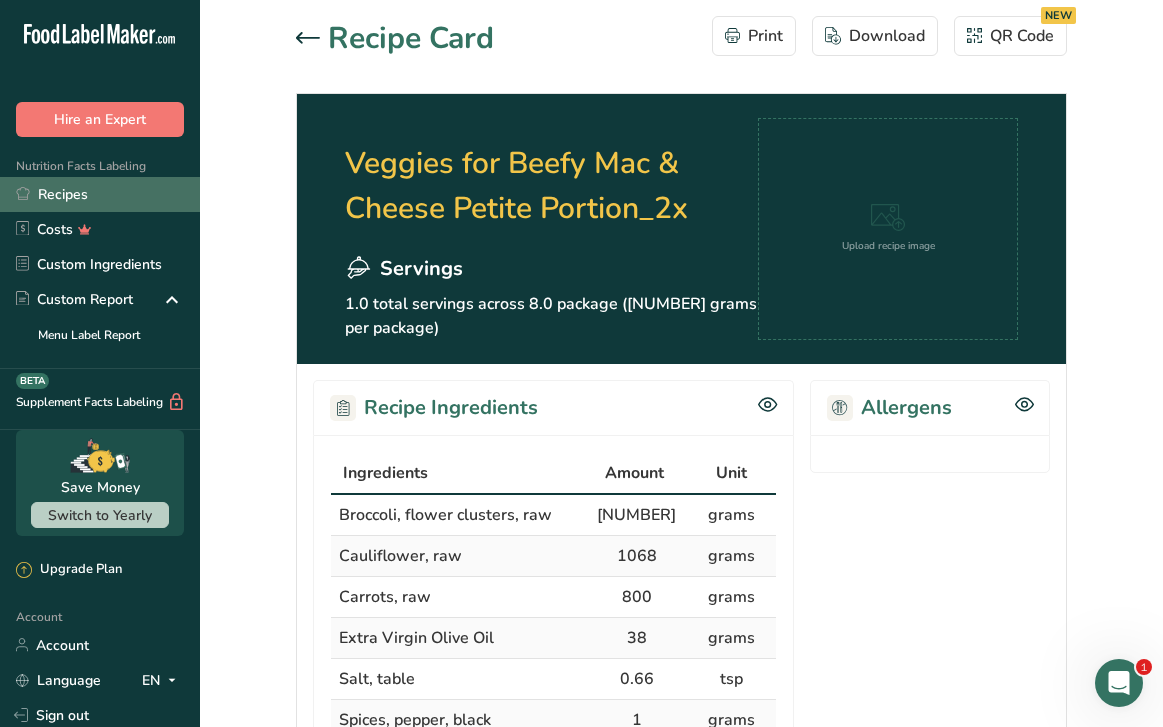 click on "Recipes" at bounding box center [100, 194] 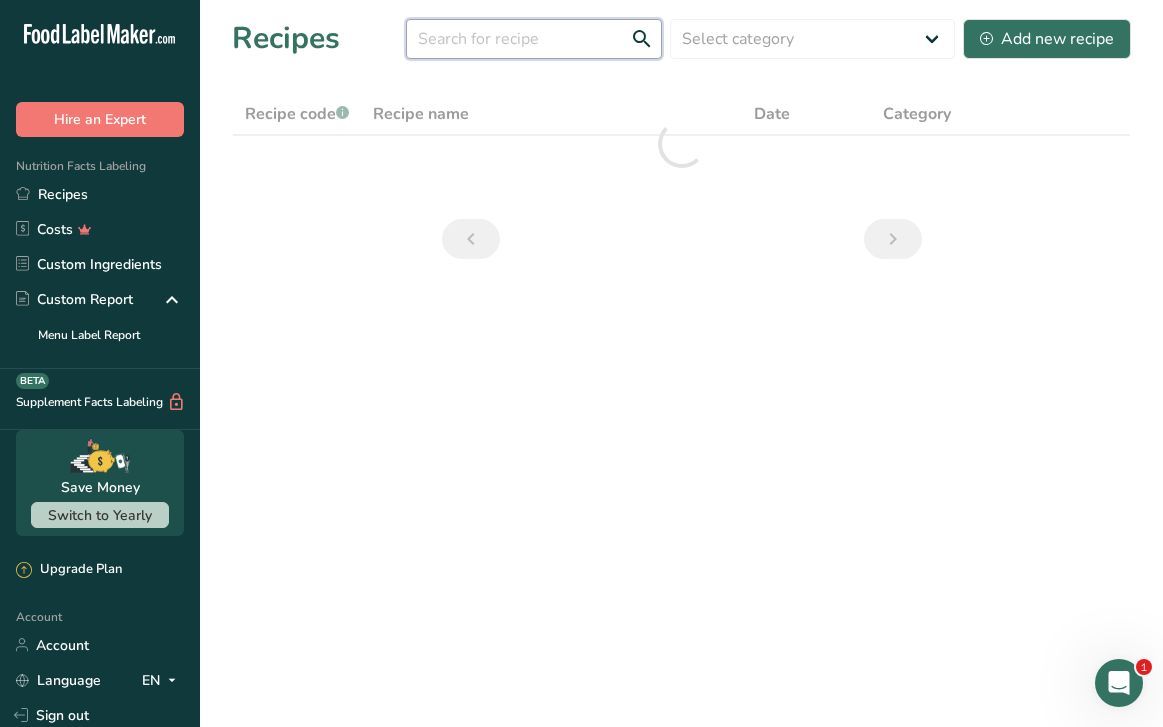 click at bounding box center [534, 39] 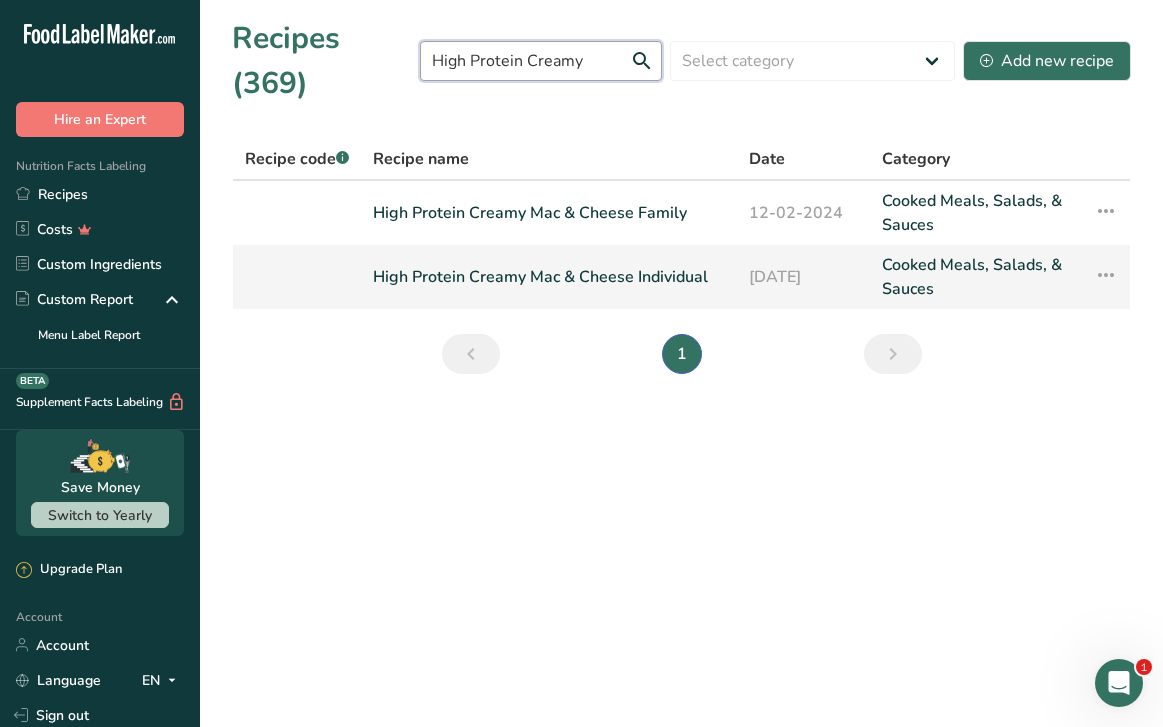 type on "High Protein Creamy" 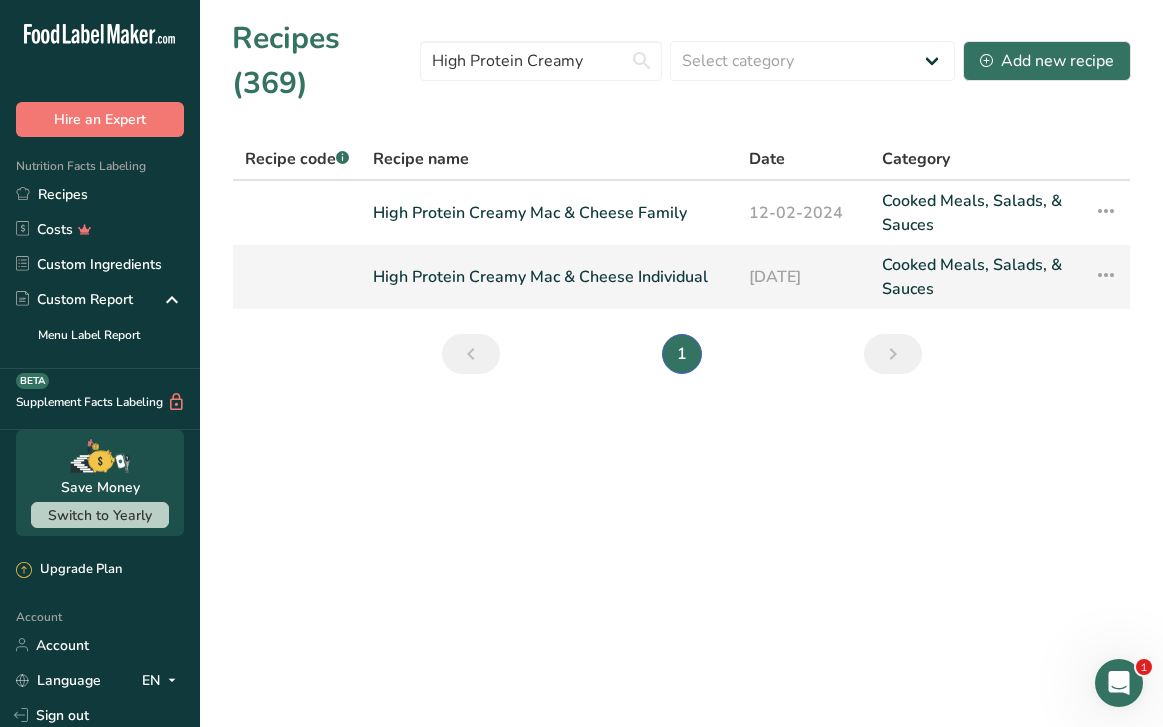 click on "High Protein Creamy Mac & Cheese Individual" at bounding box center (549, 277) 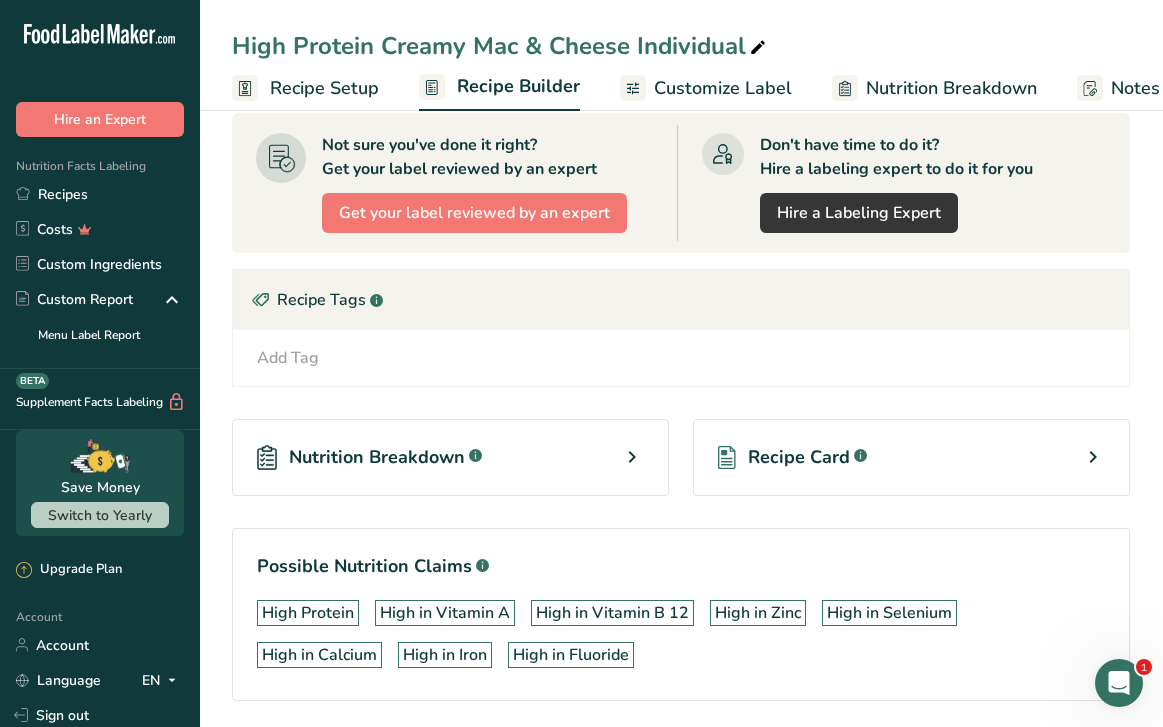 scroll, scrollTop: 2060, scrollLeft: 0, axis: vertical 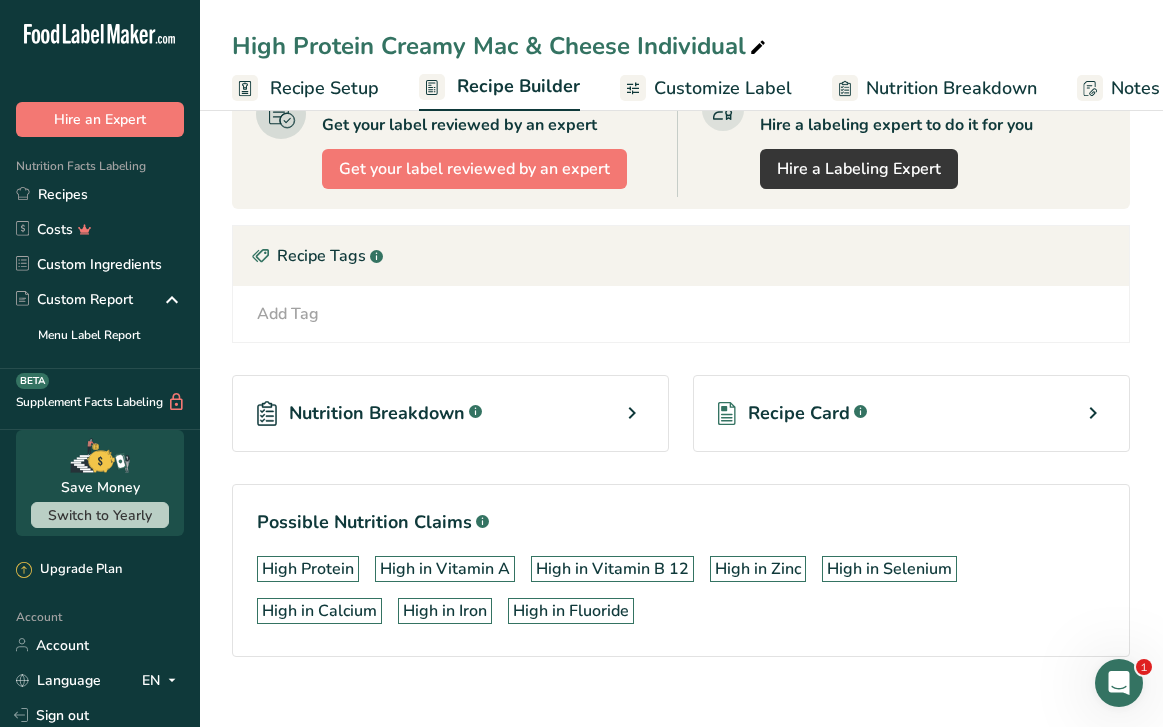 click on "Recipe Card
.a-a{fill:#347362;}.b-a{fill:#fff;}" at bounding box center [911, 413] 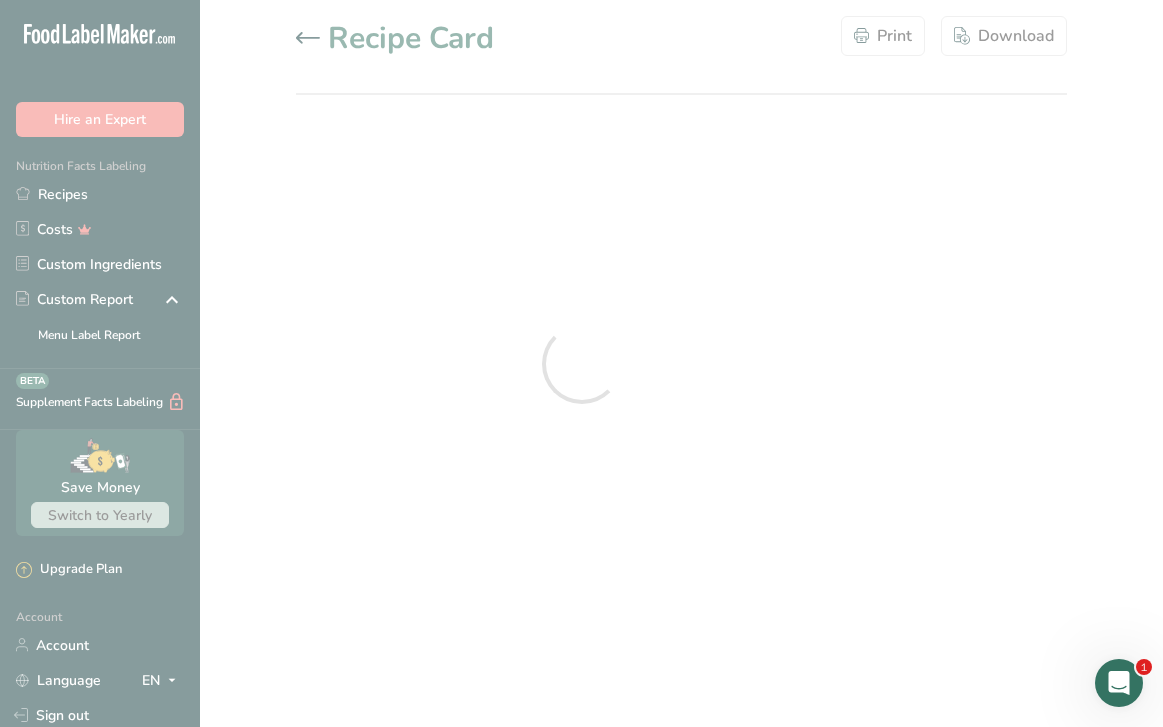 scroll, scrollTop: 0, scrollLeft: 0, axis: both 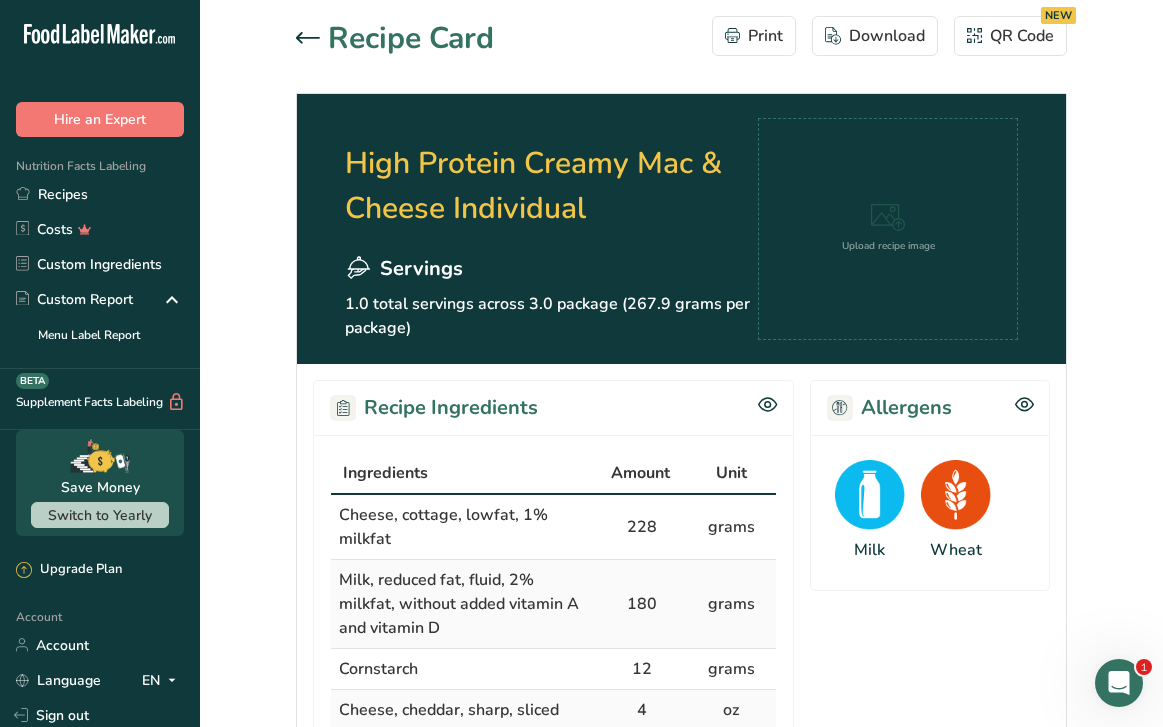 click at bounding box center (312, 39) 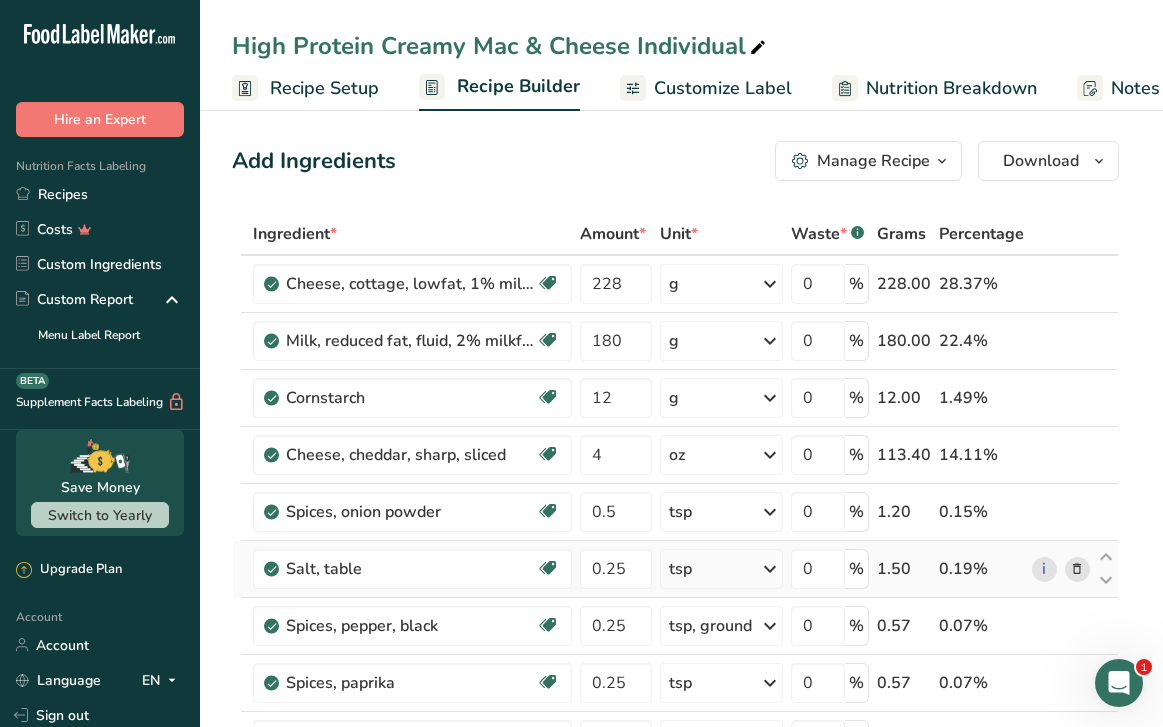 scroll, scrollTop: 0, scrollLeft: 0, axis: both 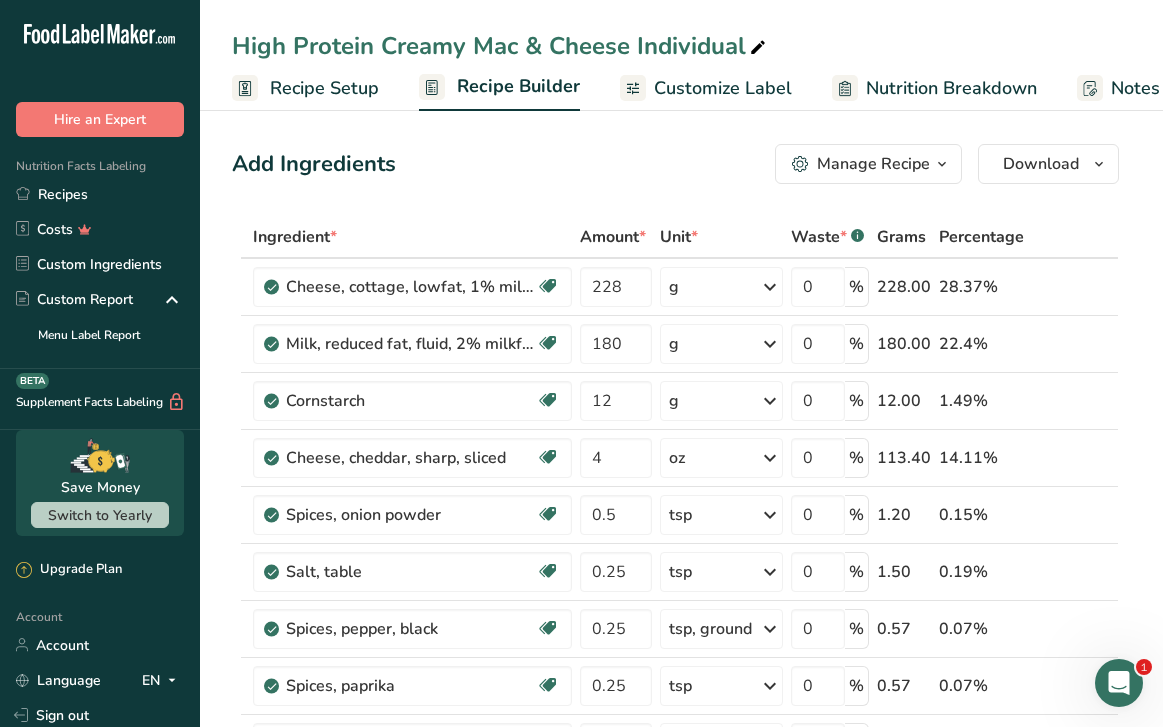 click on "Manage Recipe" at bounding box center (873, 164) 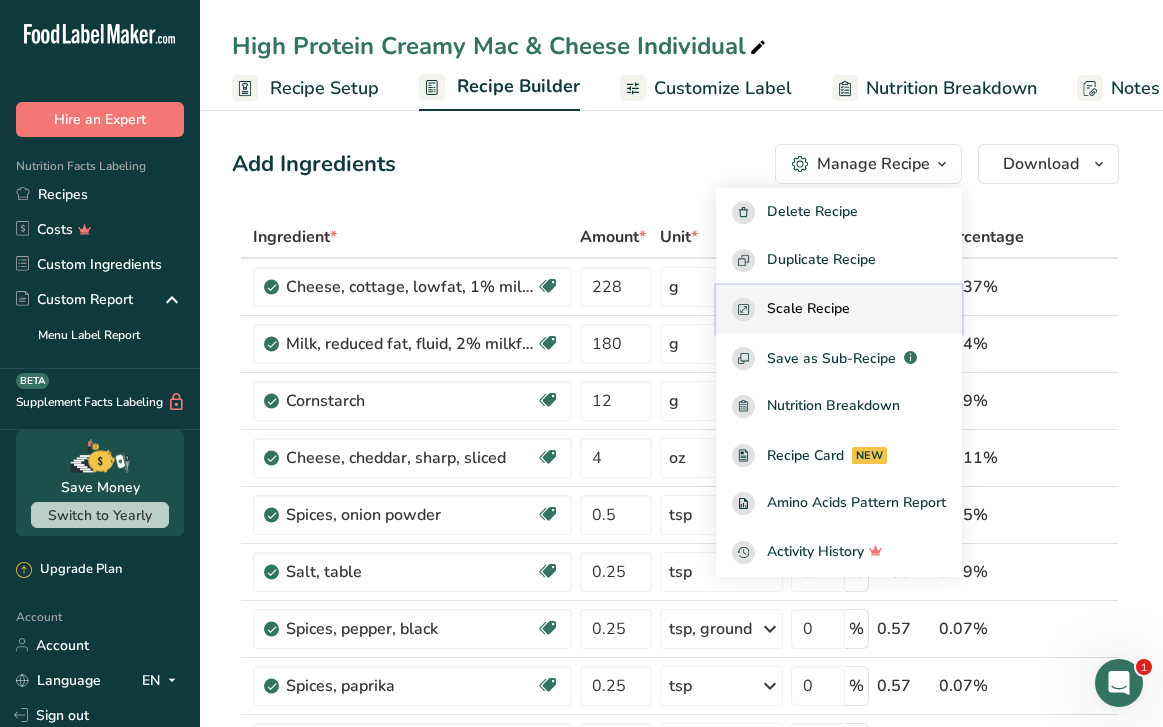 click on "Scale Recipe" at bounding box center [808, 309] 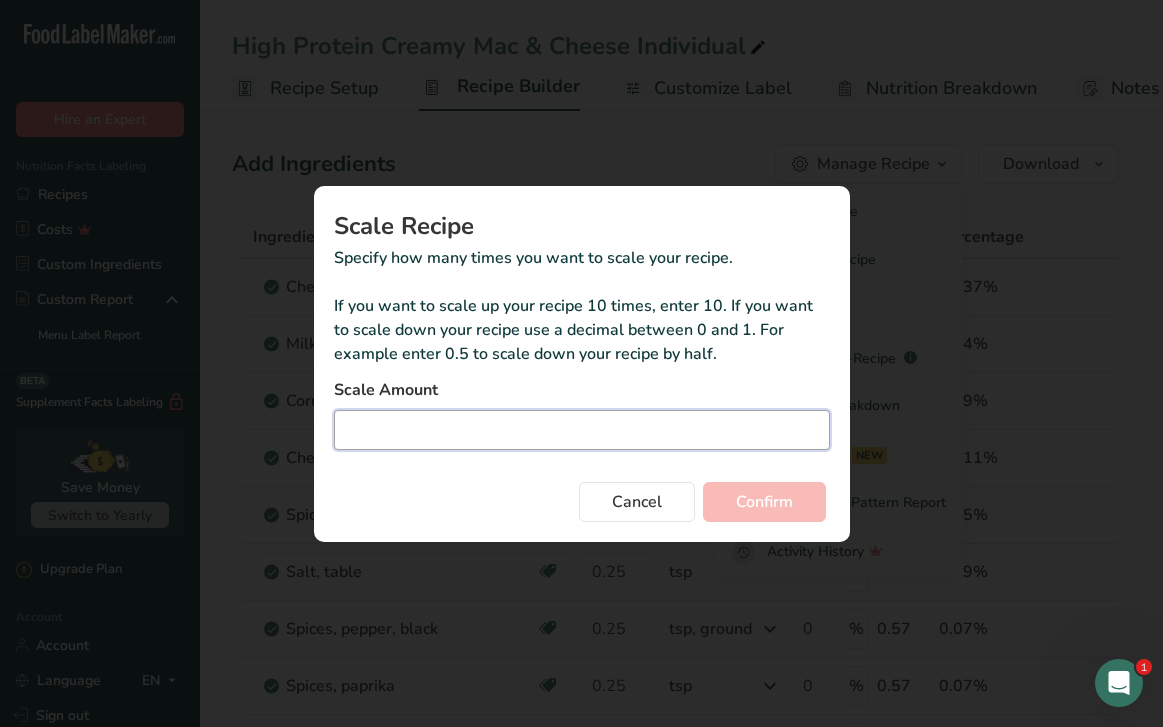 click at bounding box center [582, 430] 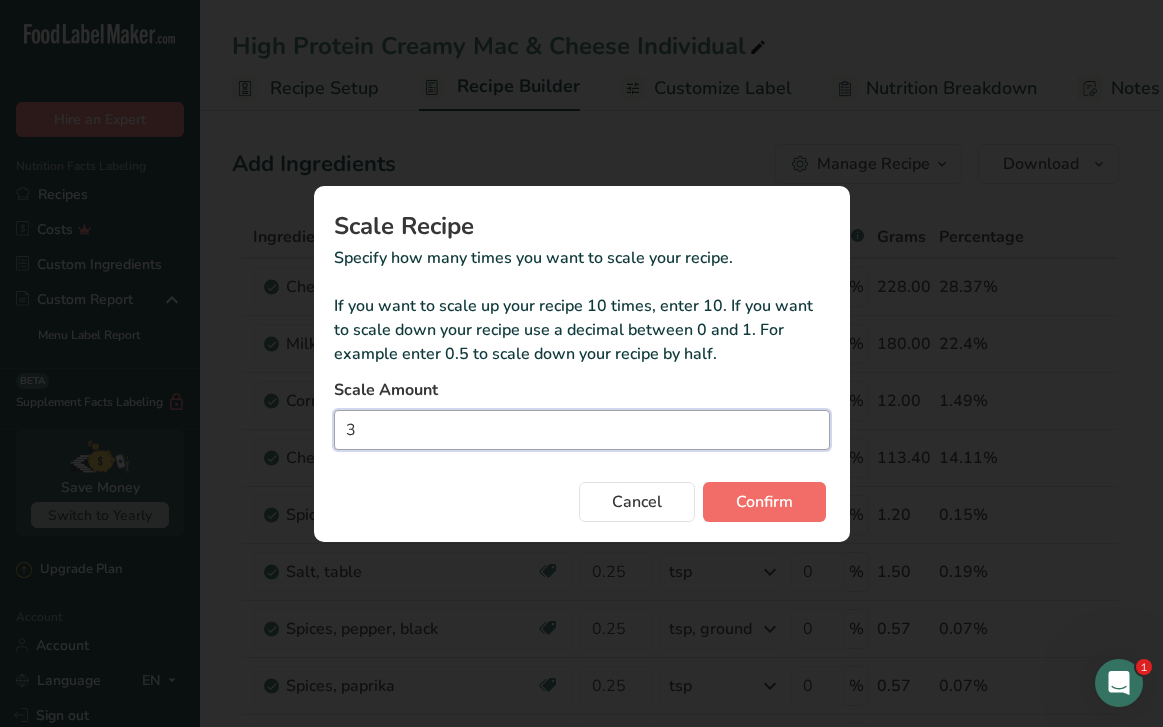 type on "3" 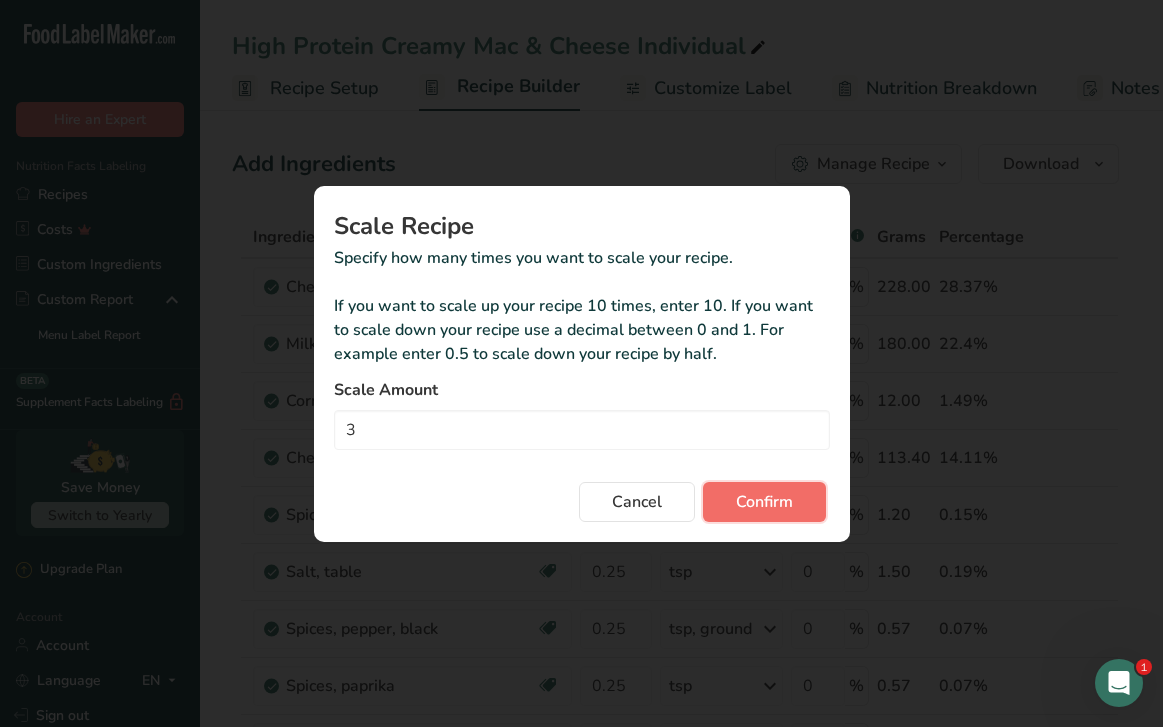 click on "Confirm" at bounding box center [764, 502] 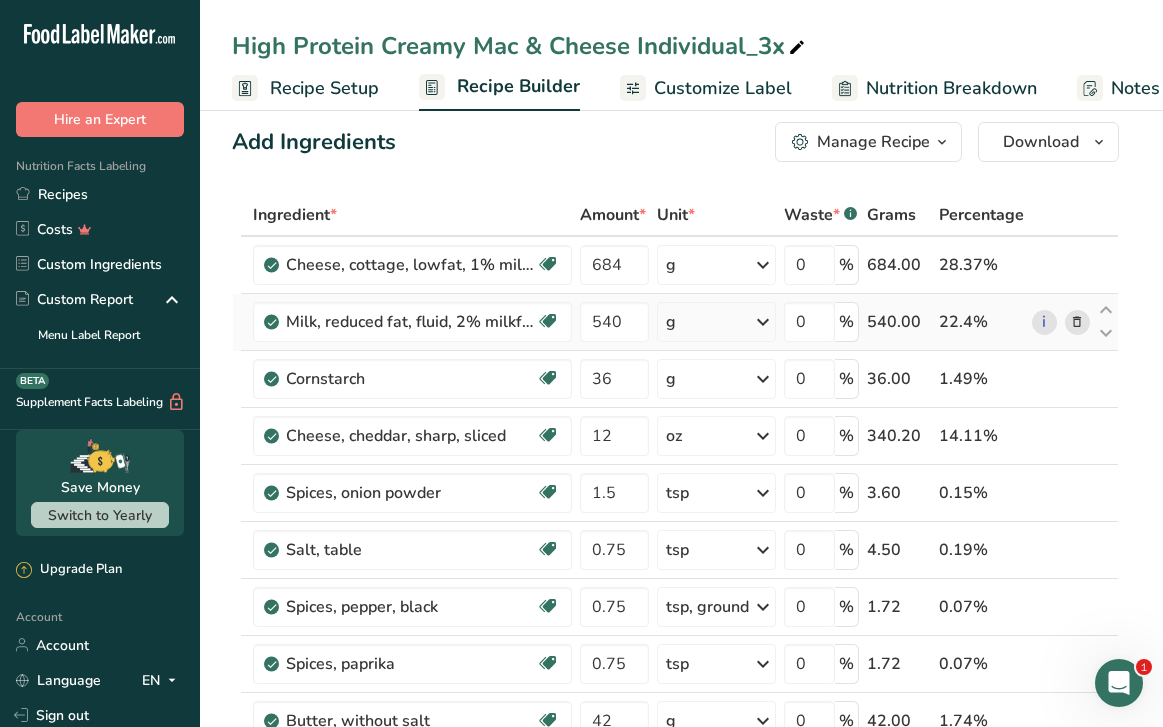 scroll, scrollTop: 0, scrollLeft: 0, axis: both 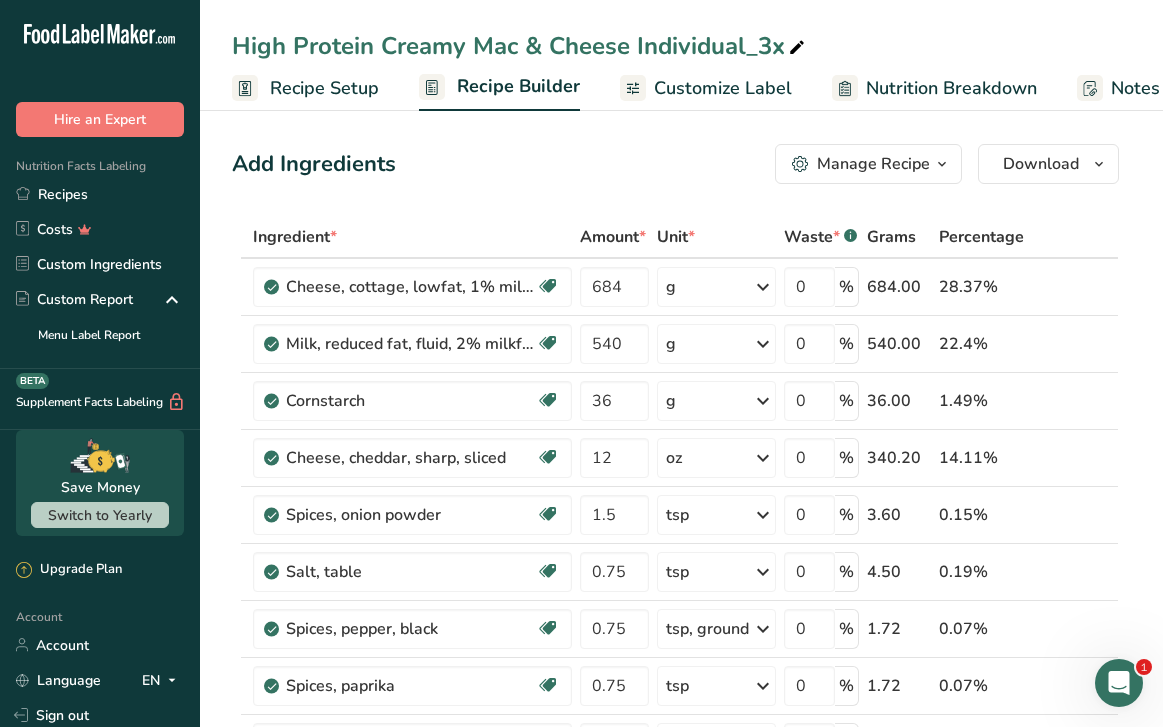 click on "Manage Recipe" at bounding box center (873, 164) 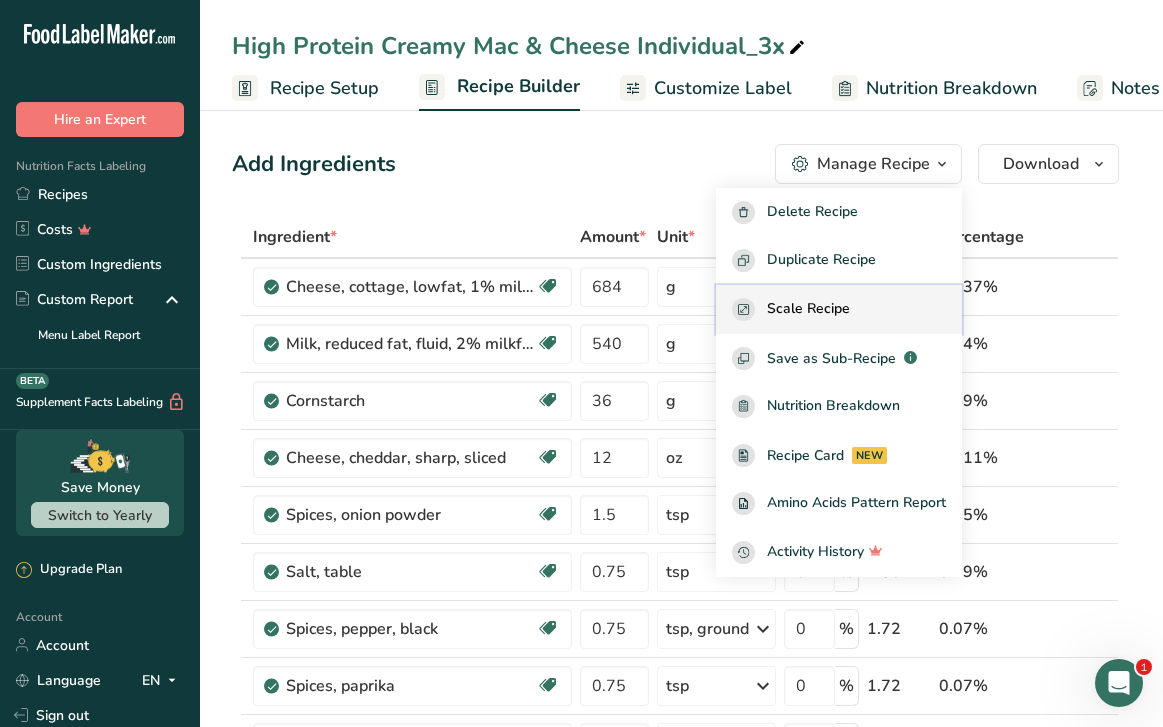 click on "Scale Recipe" at bounding box center [808, 309] 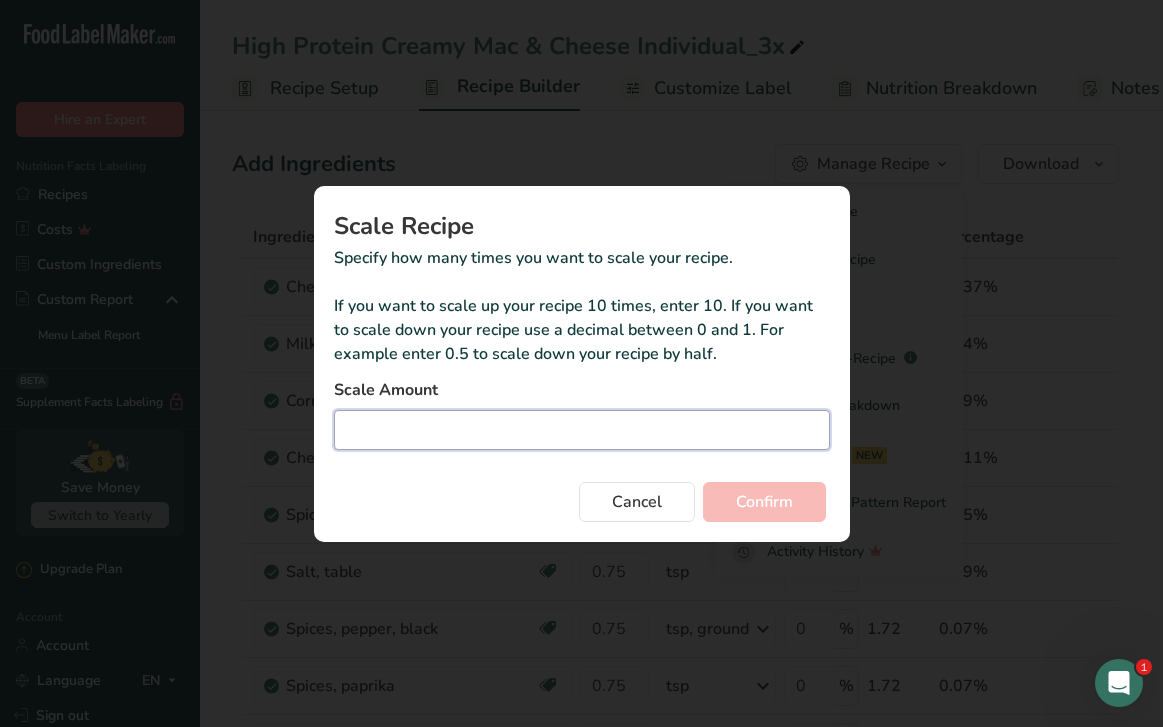 click at bounding box center (582, 430) 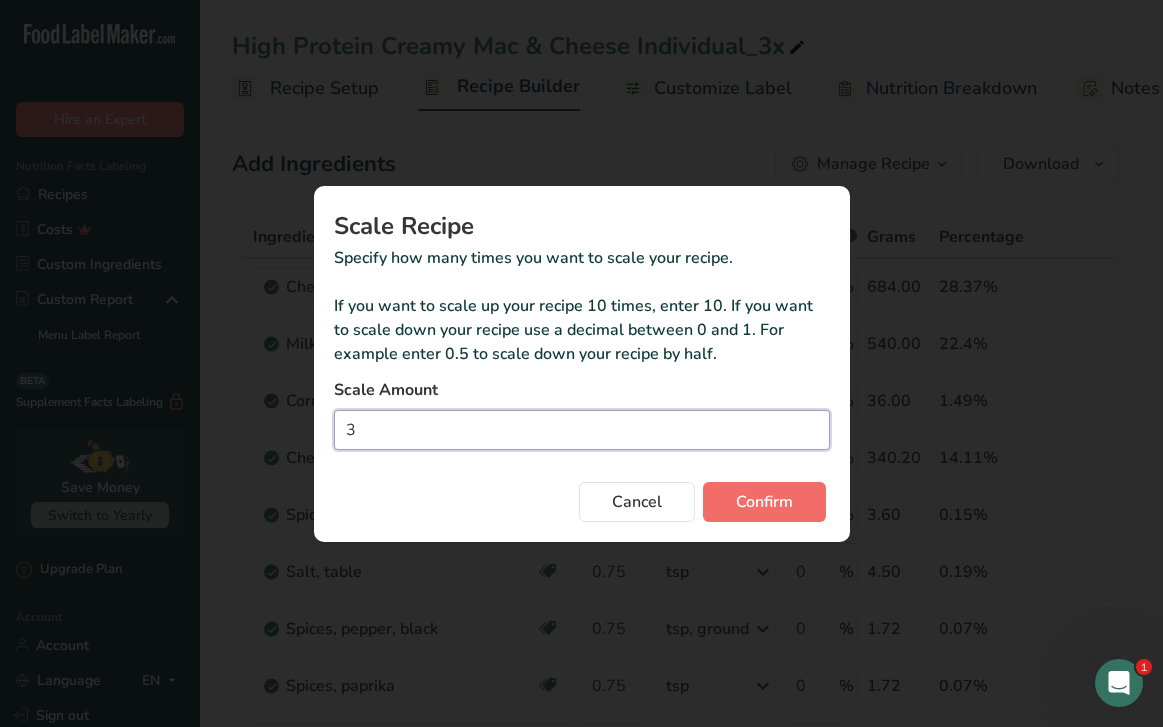 type on "3" 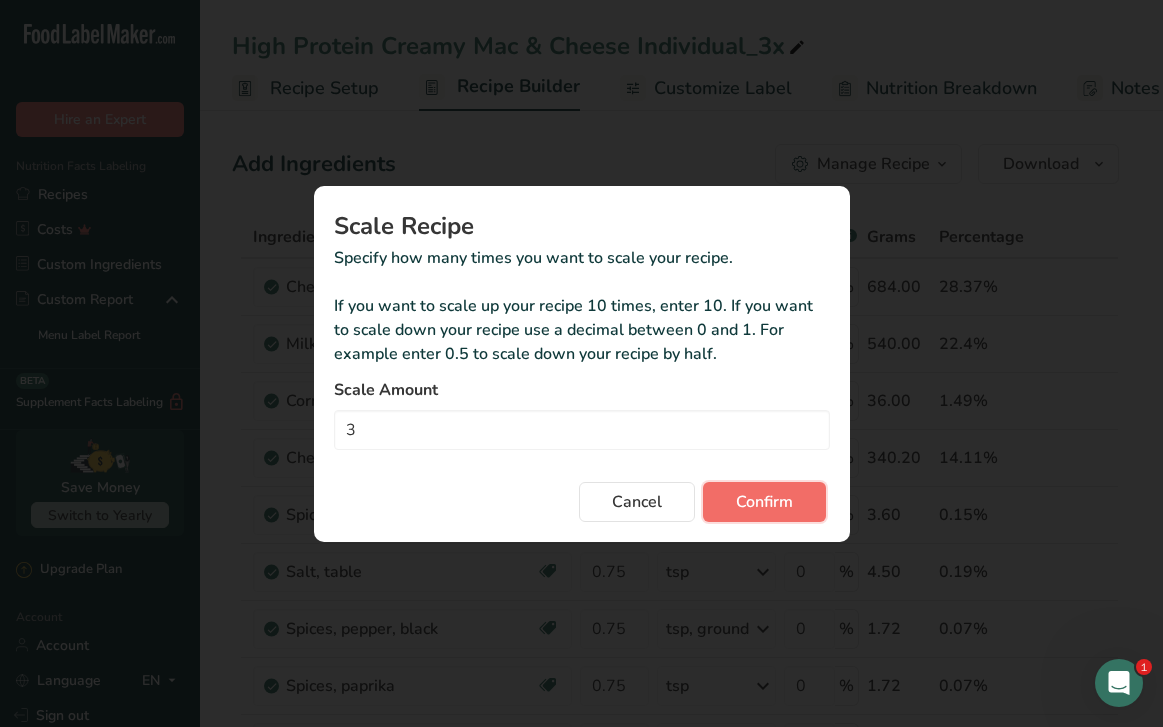 click on "Confirm" at bounding box center (764, 502) 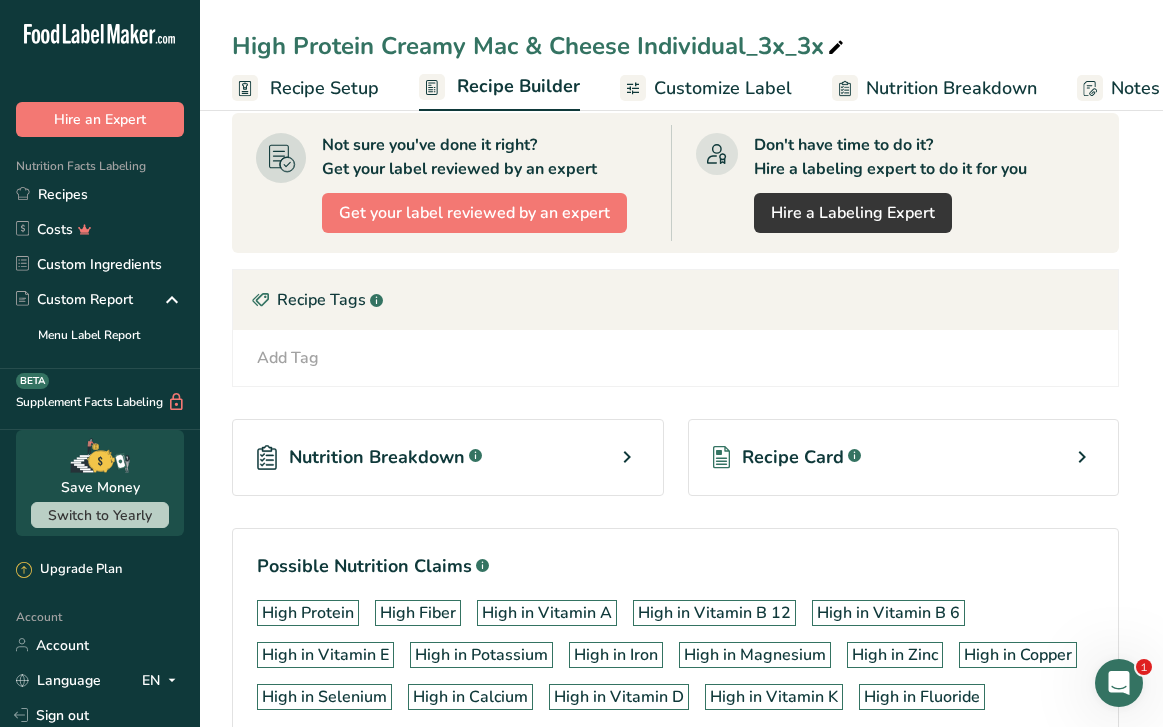 scroll, scrollTop: 2020, scrollLeft: 0, axis: vertical 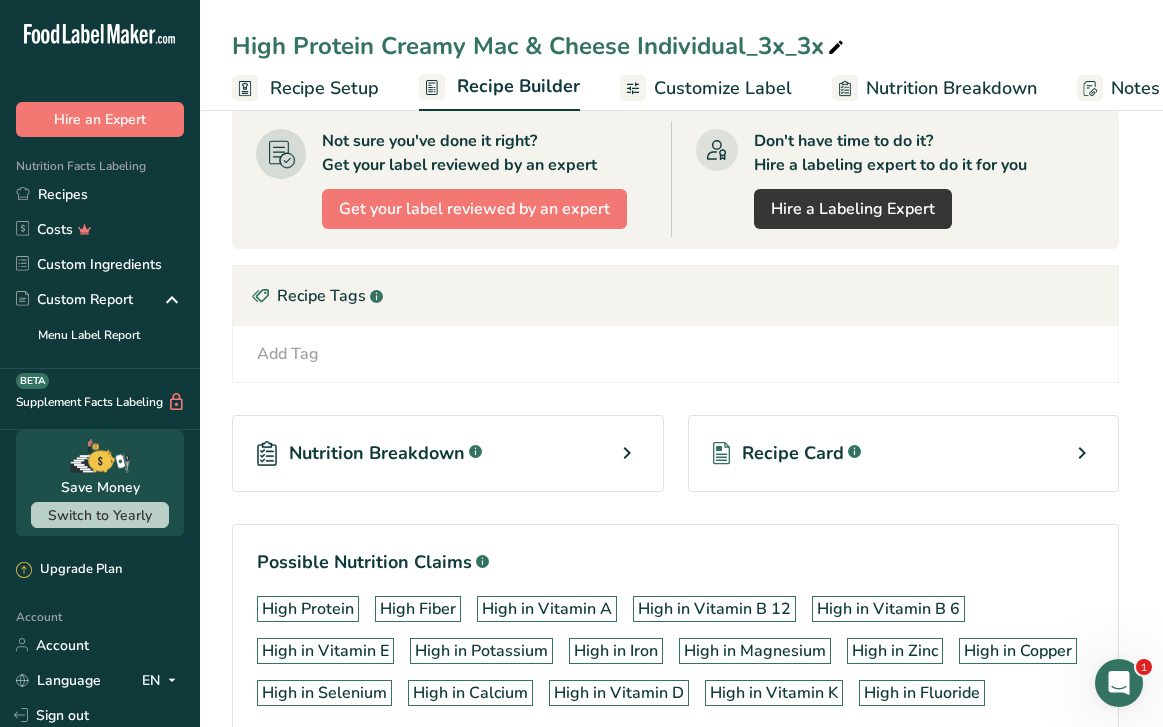 click on "Recipe Card
.a-a{fill:#347362;}.b-a{fill:#fff;}" at bounding box center (904, 453) 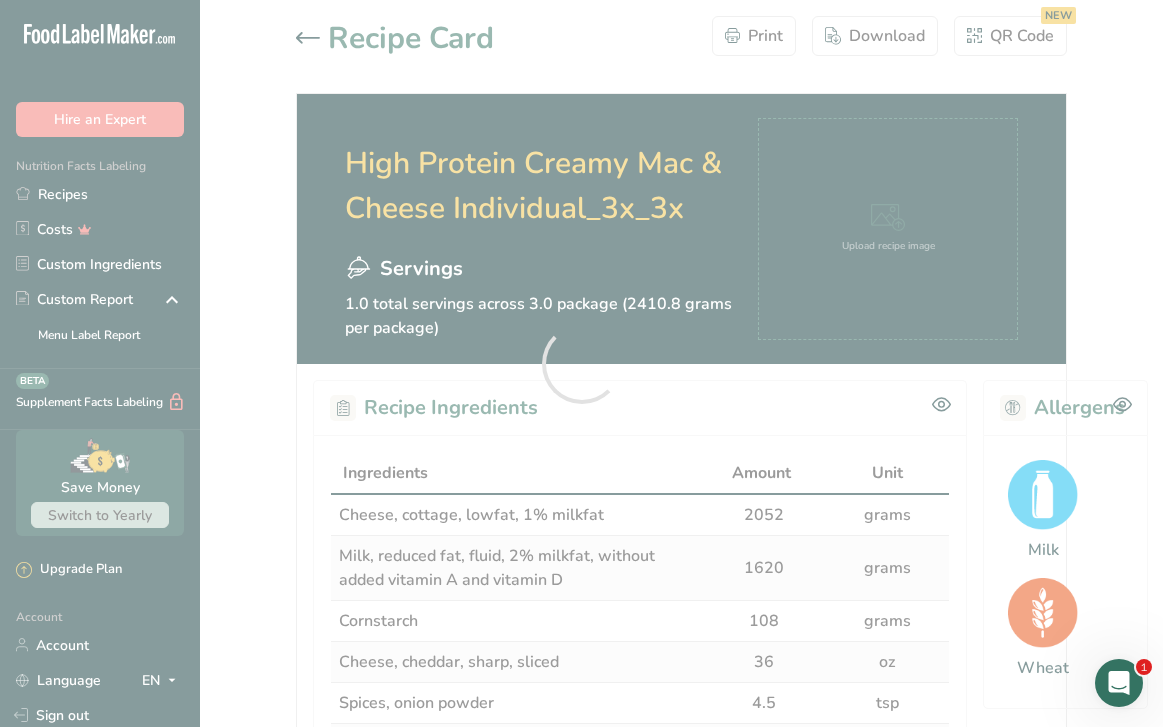scroll, scrollTop: 0, scrollLeft: 0, axis: both 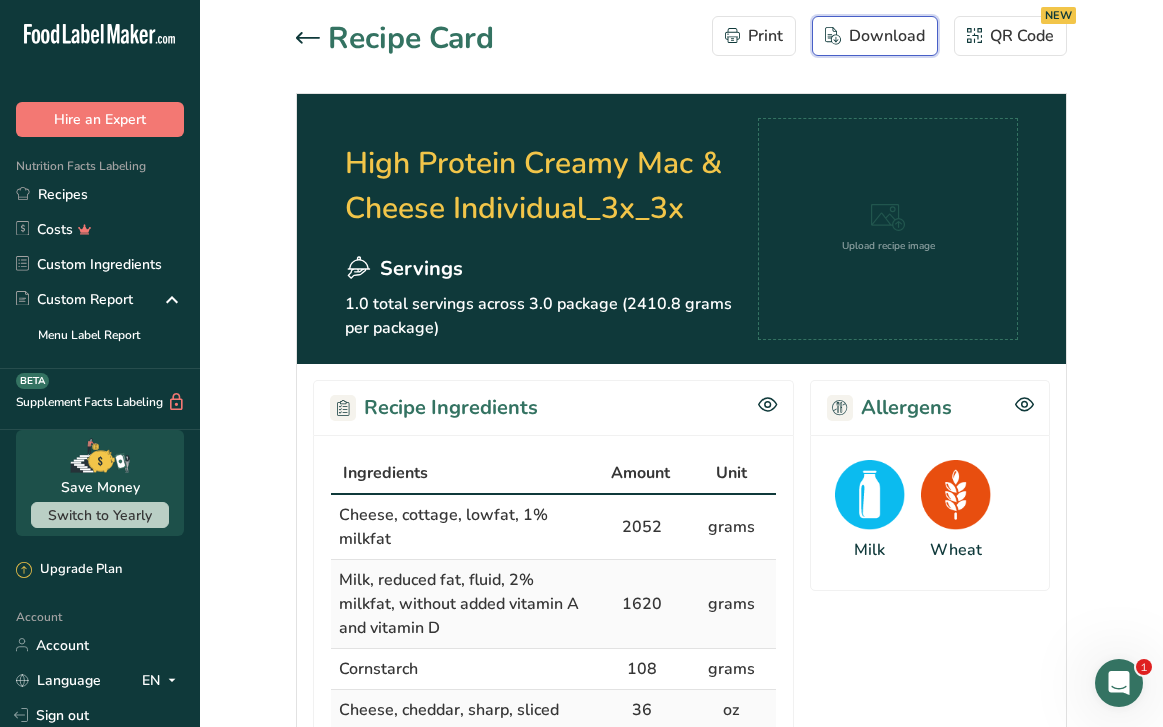 click on "Download" at bounding box center (875, 36) 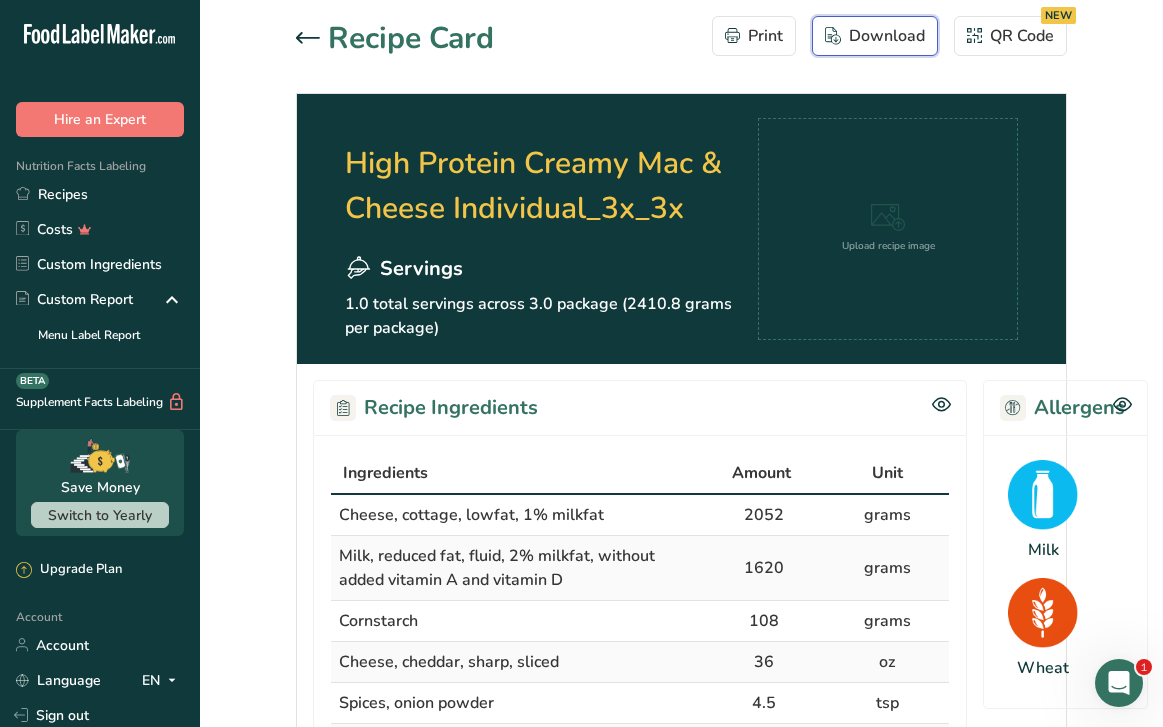 scroll, scrollTop: 0, scrollLeft: 0, axis: both 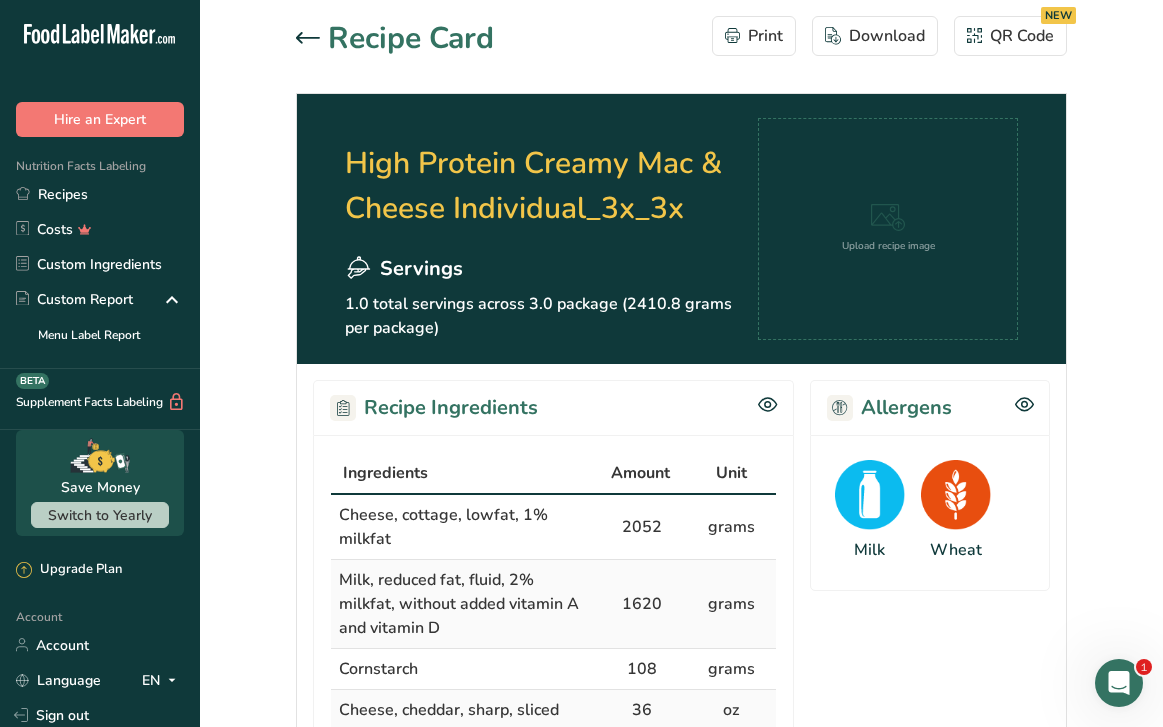 click 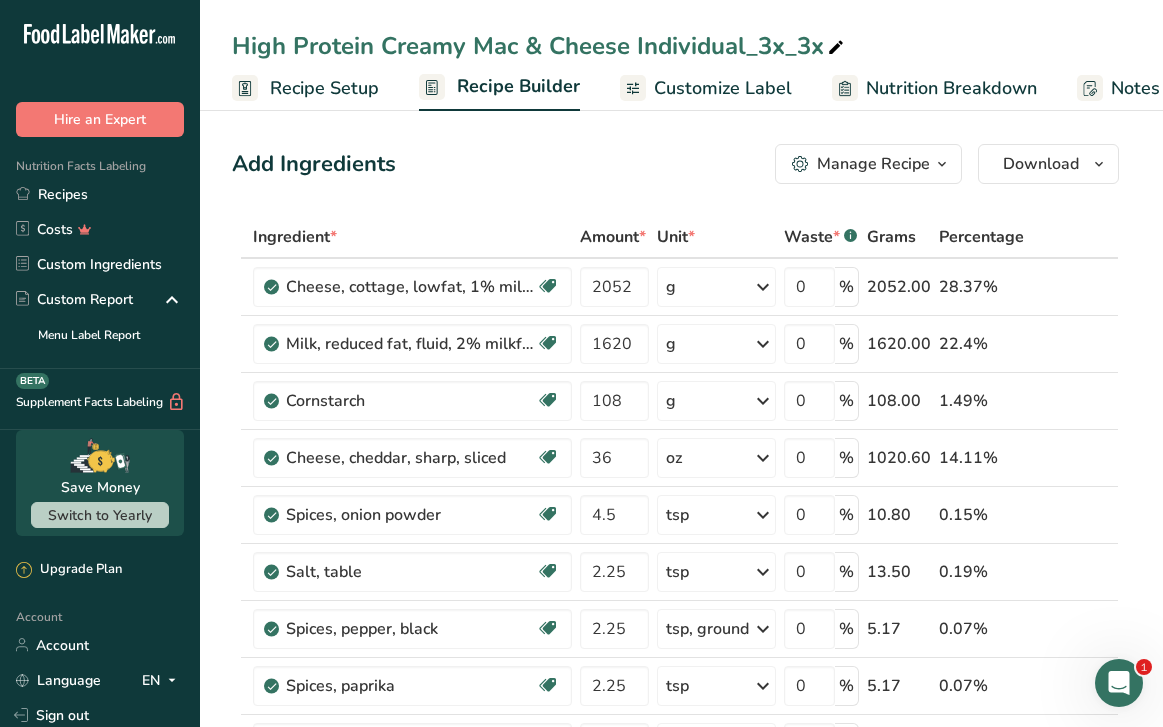 click on "Manage Recipe" at bounding box center [873, 164] 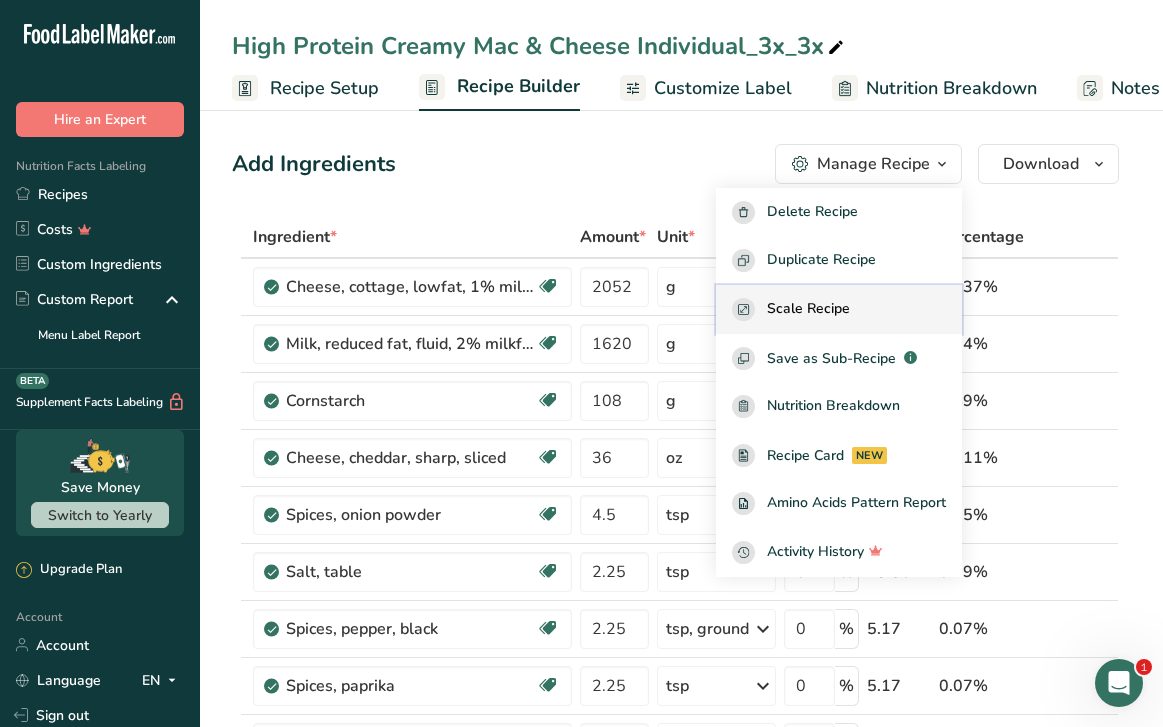 click on "Scale Recipe" at bounding box center [808, 309] 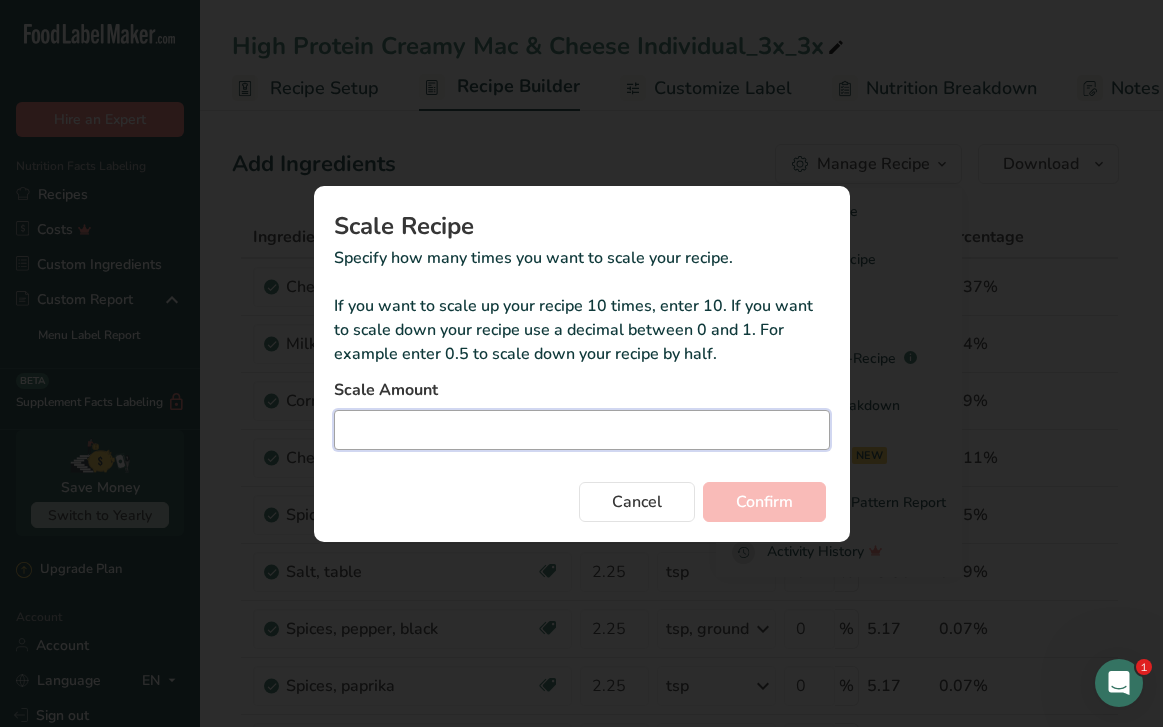 click at bounding box center [582, 430] 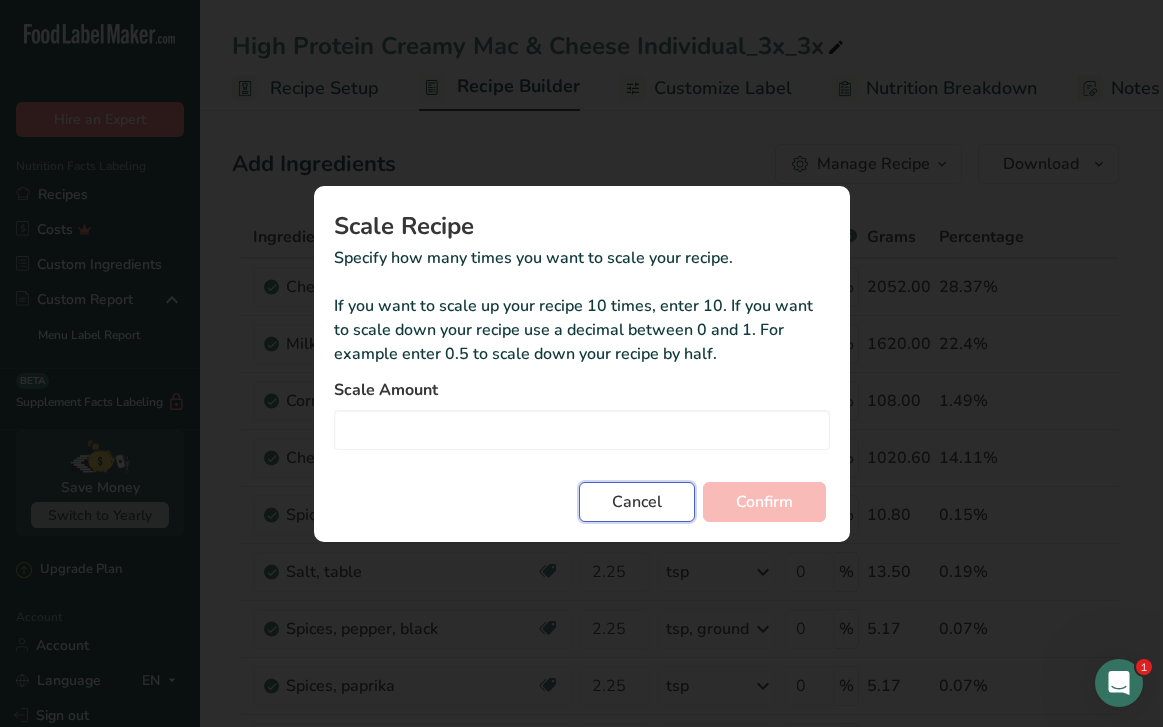 click on "Cancel" at bounding box center [637, 502] 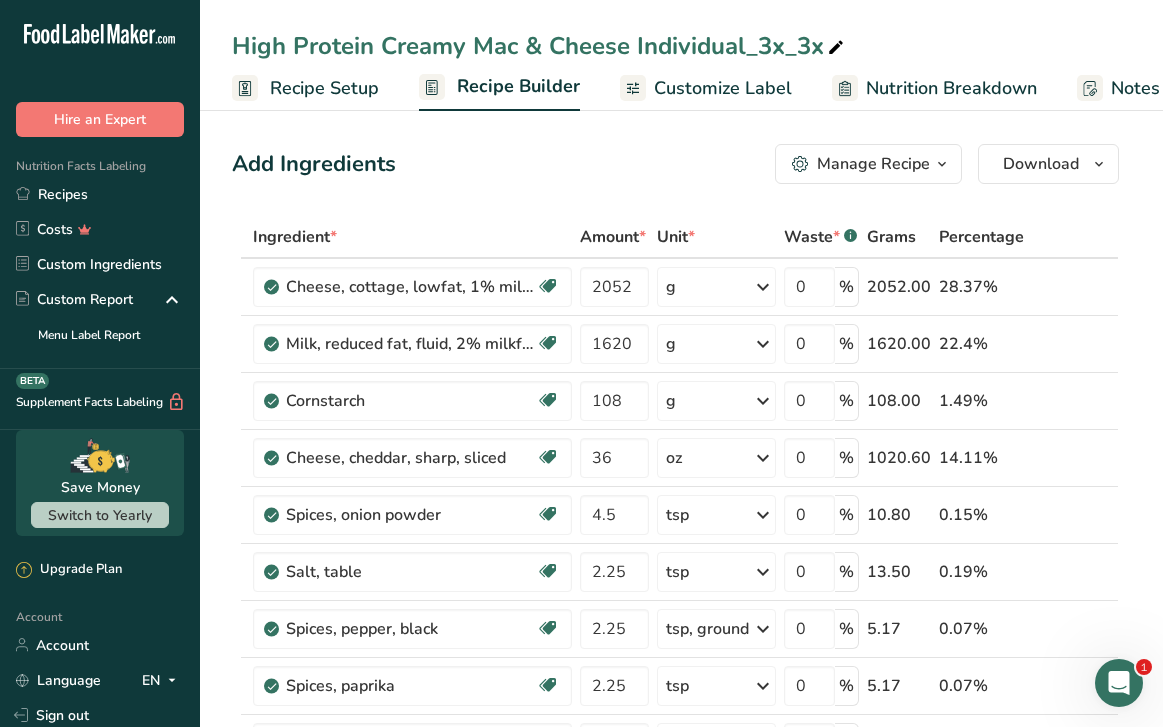 click at bounding box center [836, 48] 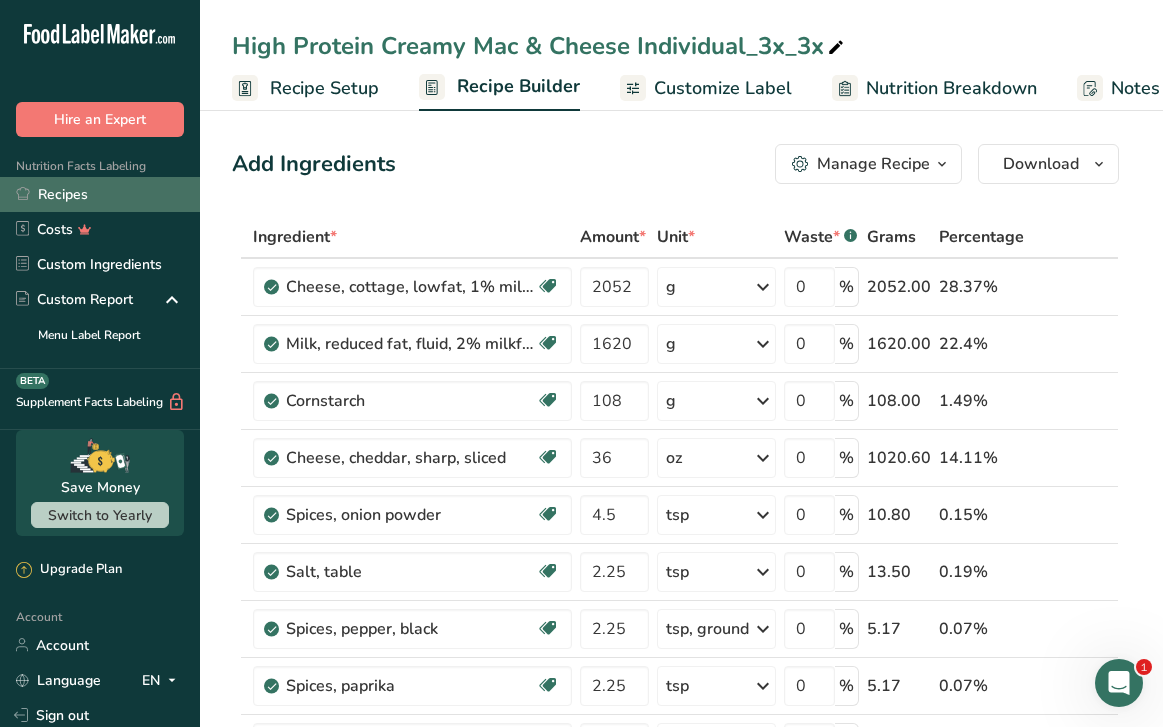 click on "Recipes" at bounding box center (100, 194) 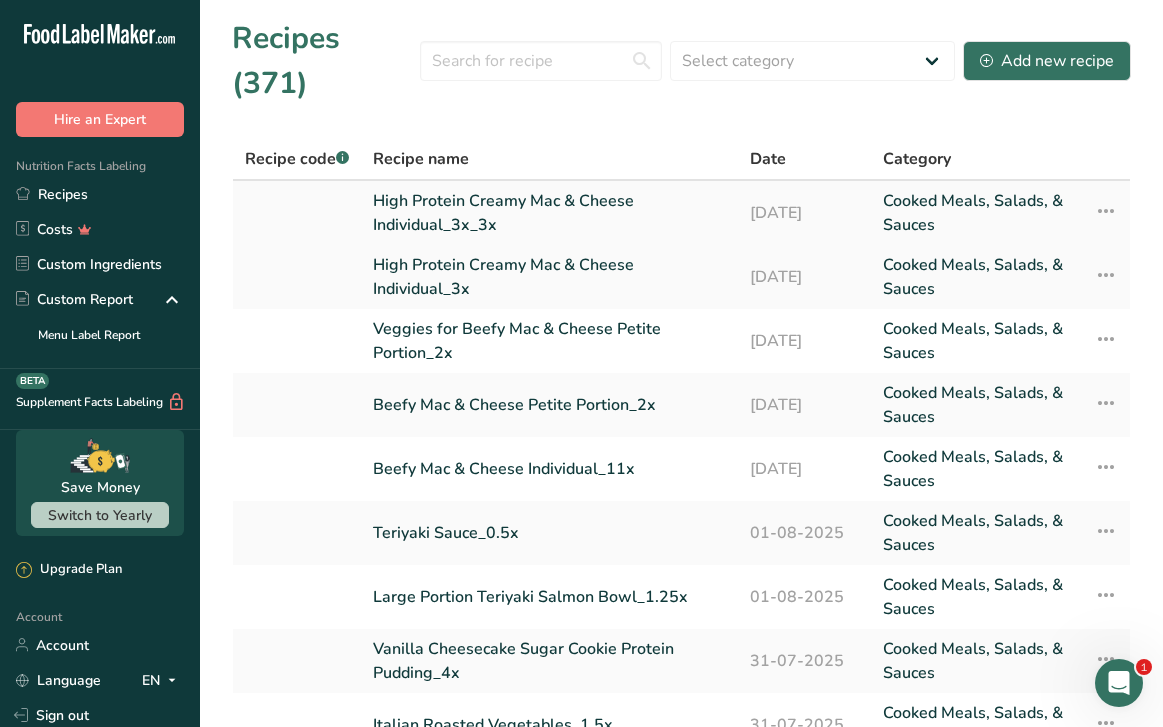 click at bounding box center (1106, 211) 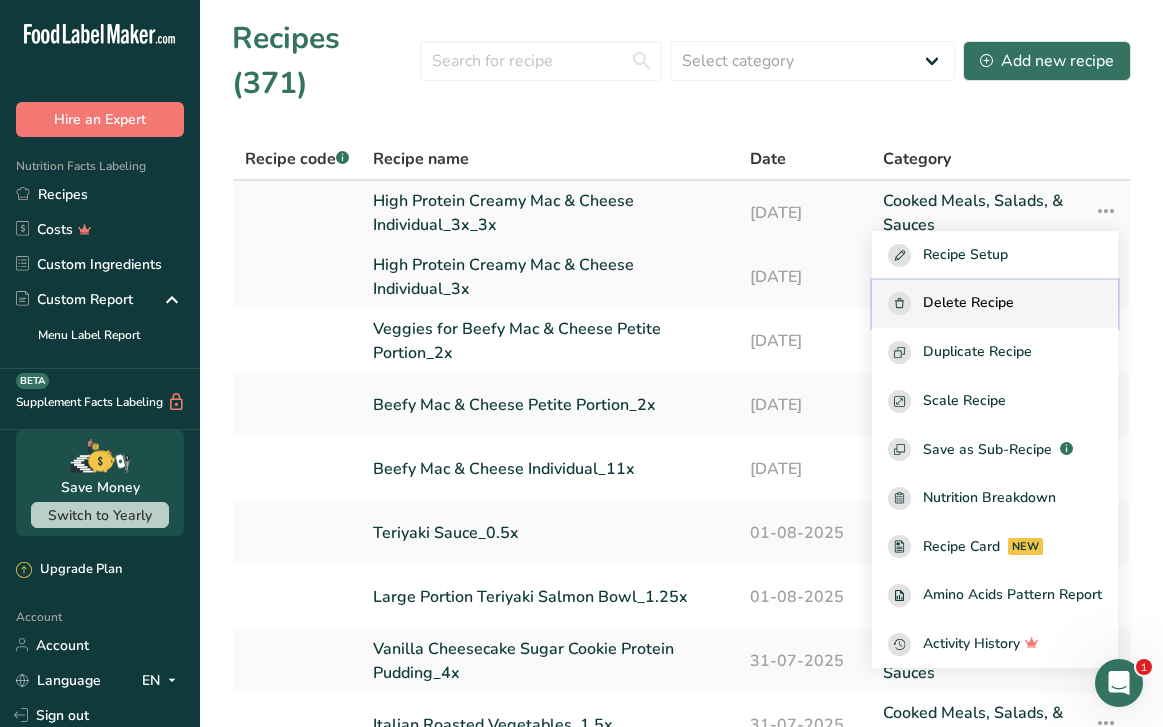 click on "Delete Recipe" at bounding box center [995, 303] 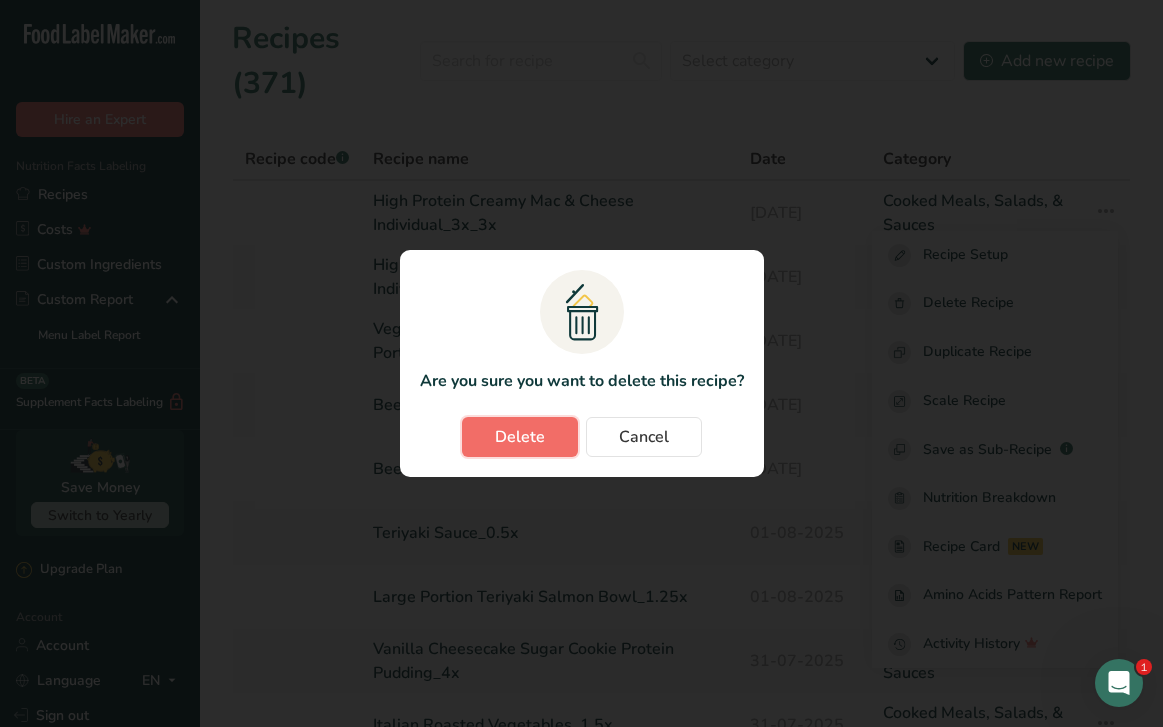 click on "Delete" at bounding box center (520, 437) 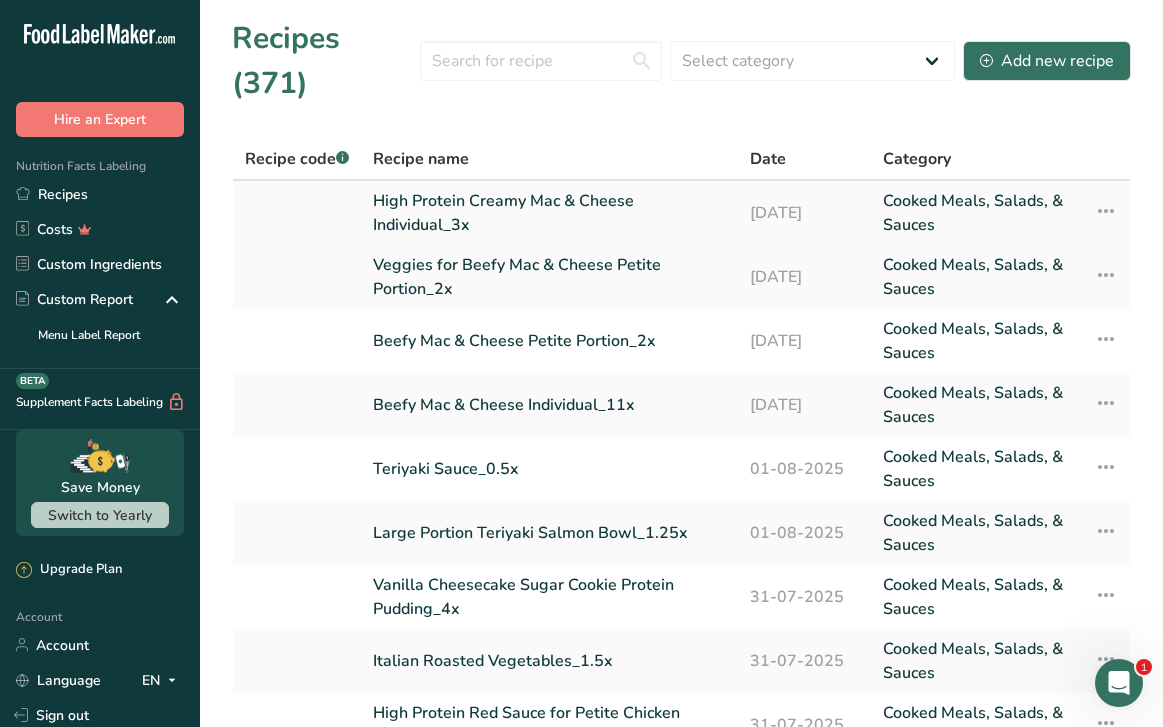 click on "High Protein Creamy Mac & Cheese Individual_3x" at bounding box center [549, 213] 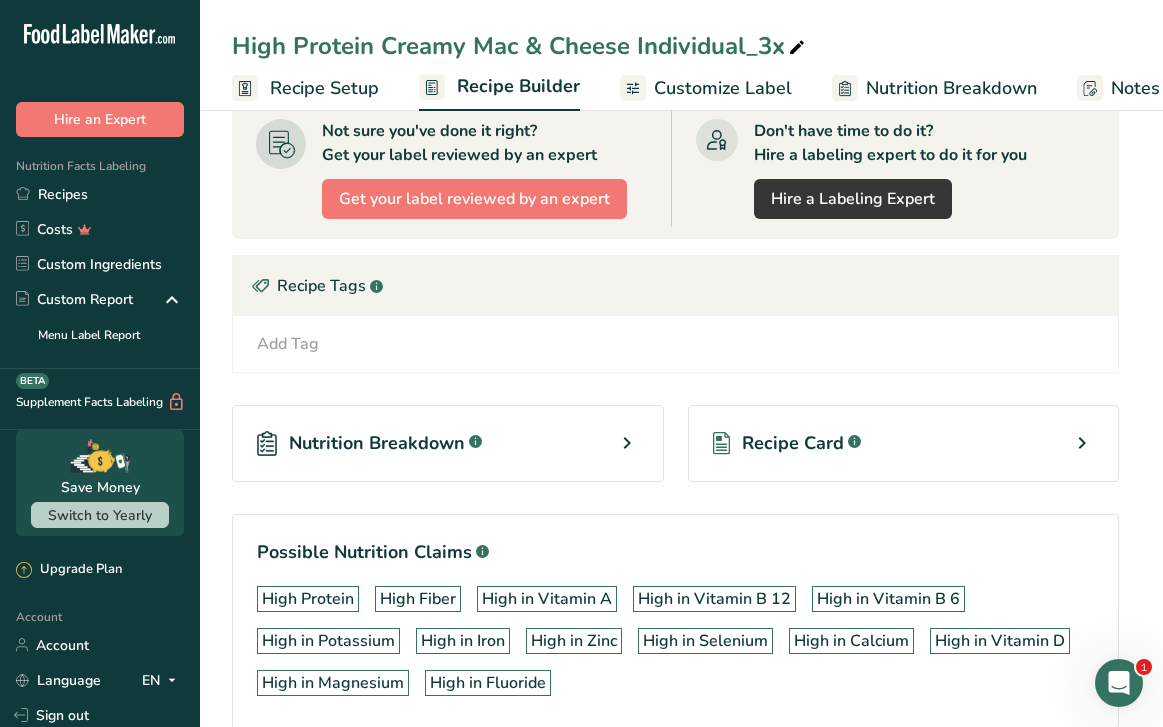 scroll, scrollTop: 2027, scrollLeft: 0, axis: vertical 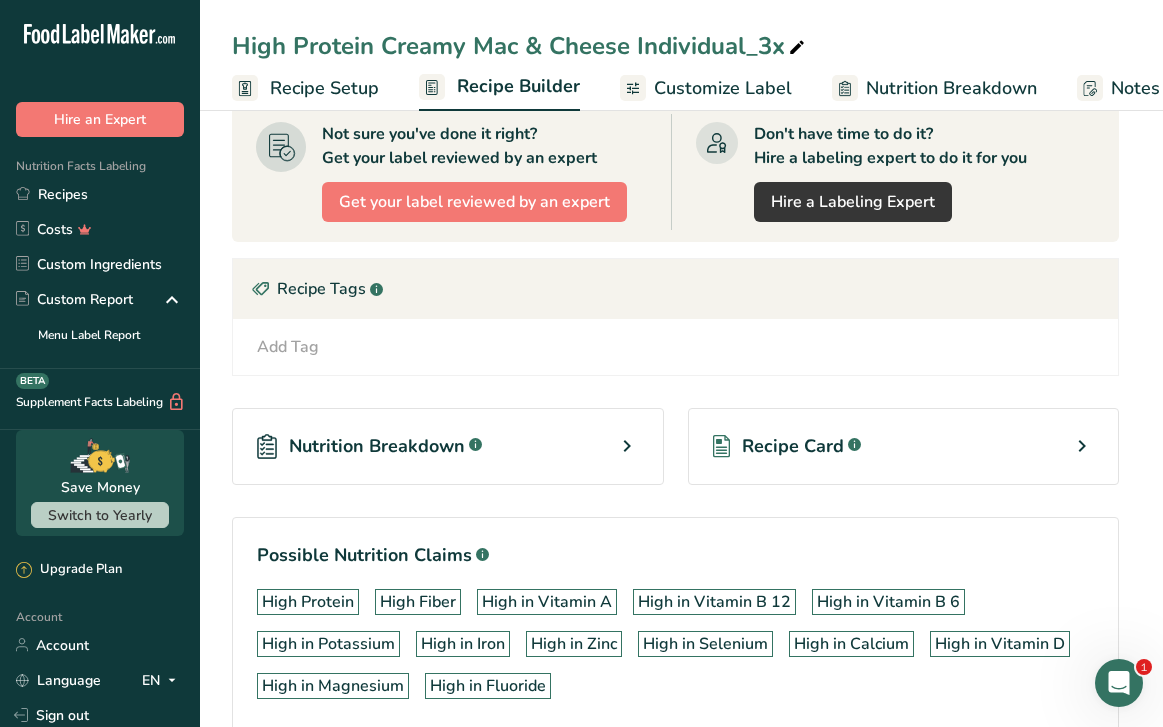 click on "Recipe Card
.a-a{fill:#347362;}.b-a{fill:#fff;}" at bounding box center (787, 446) 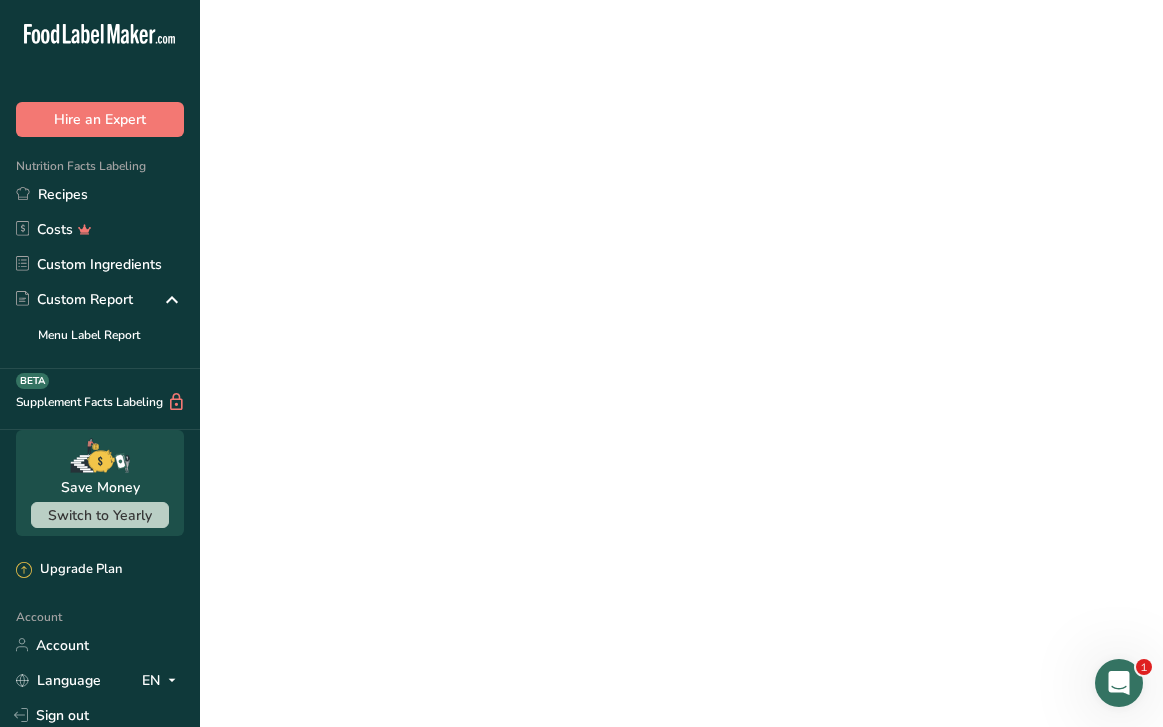 scroll, scrollTop: 0, scrollLeft: 0, axis: both 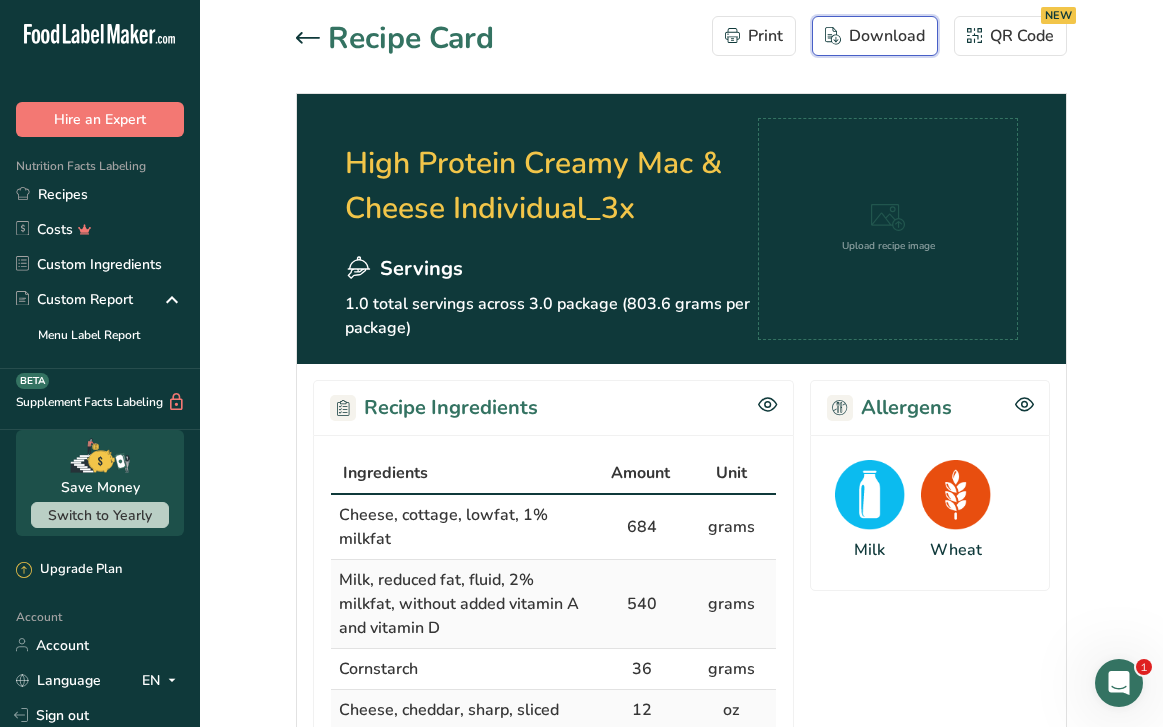 click on "Download" at bounding box center [875, 36] 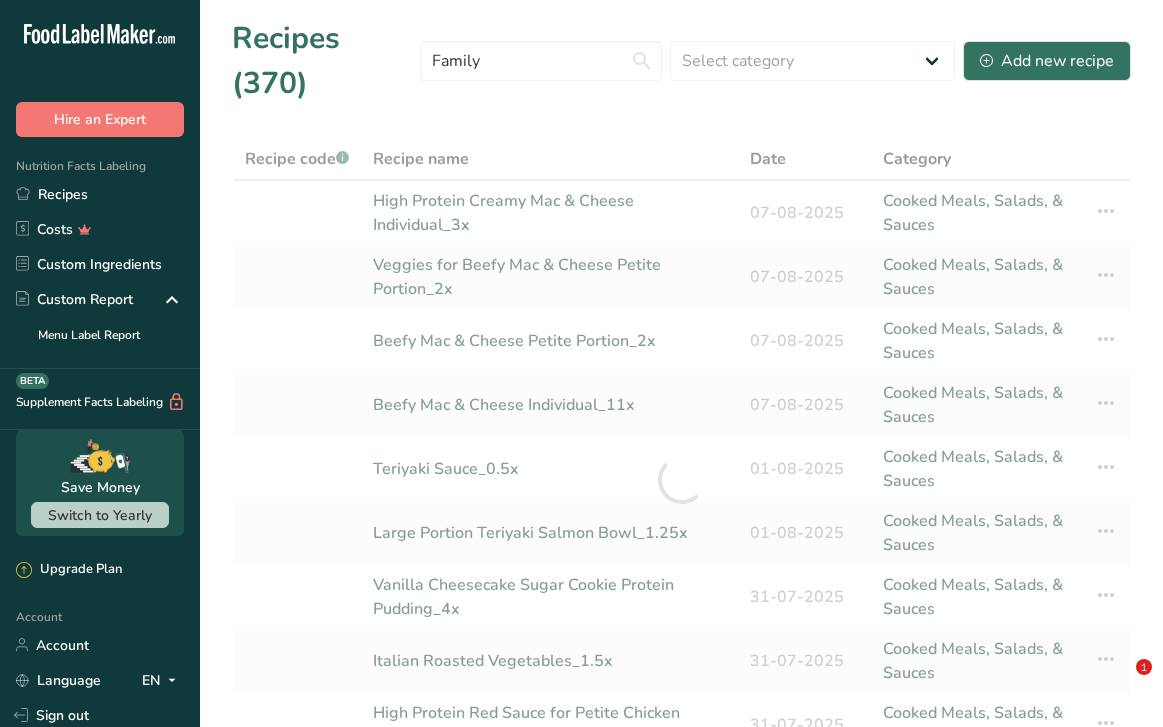 scroll, scrollTop: 0, scrollLeft: 0, axis: both 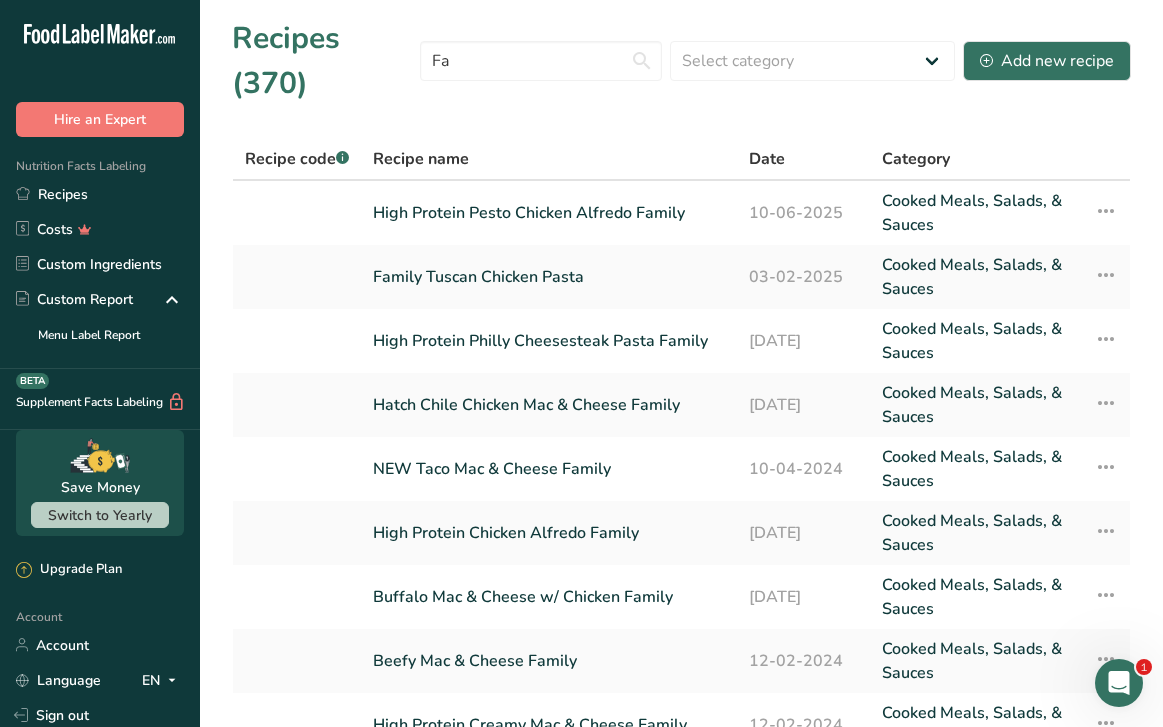 type on "F" 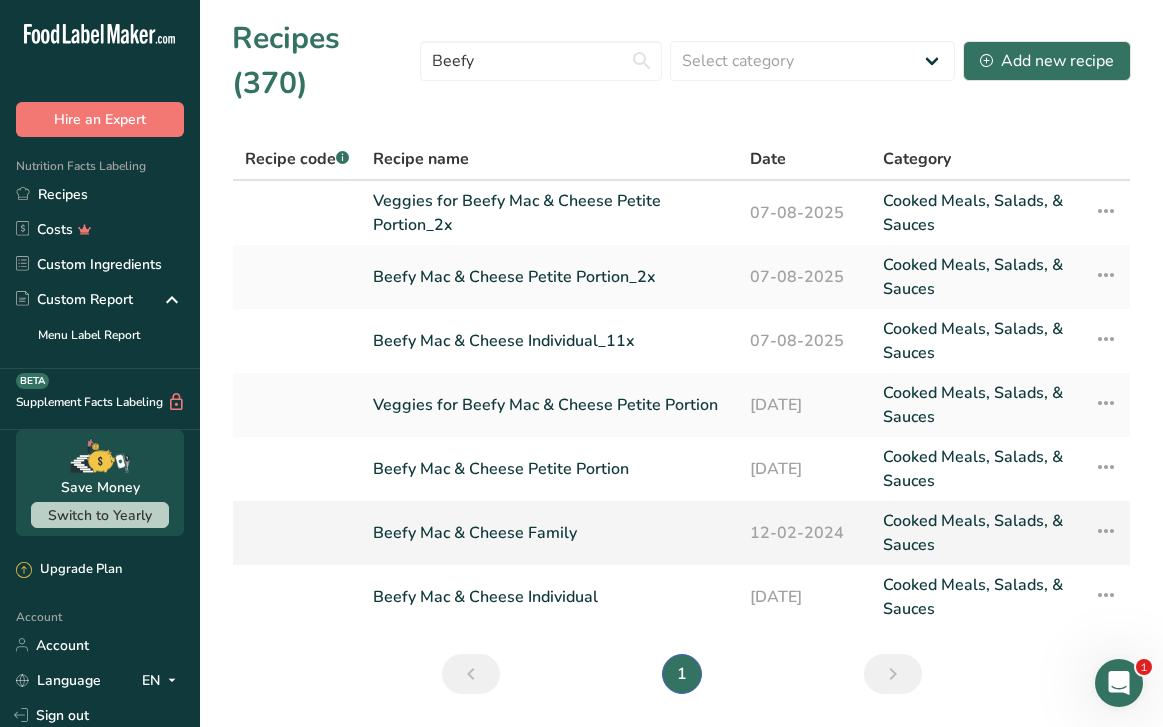 type on "Beefy" 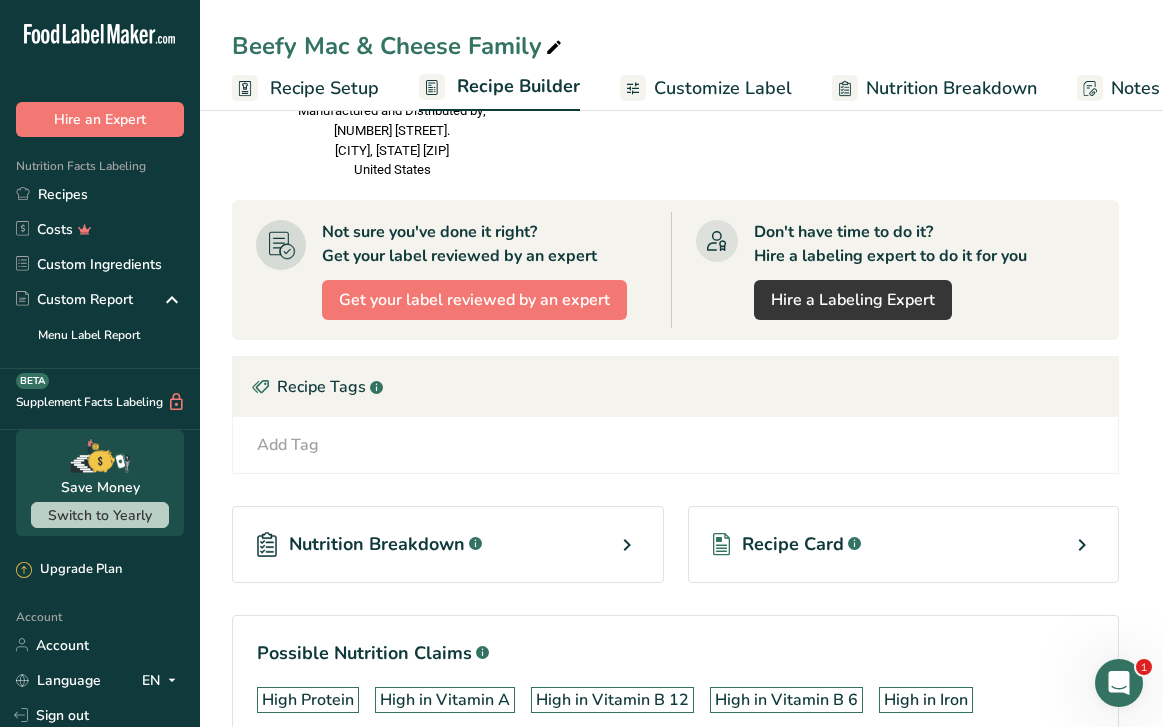 scroll, scrollTop: 1968, scrollLeft: 0, axis: vertical 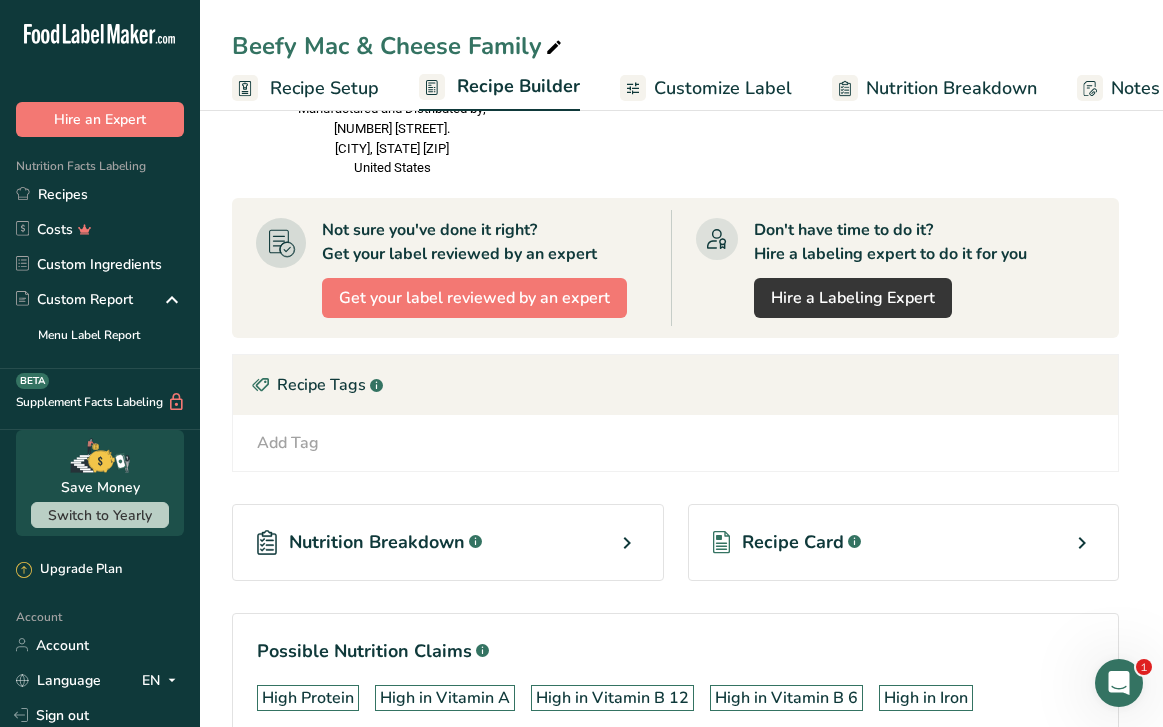 click on "Recipe Card
.a-a{fill:#347362;}.b-a{fill:#fff;}" at bounding box center (904, 542) 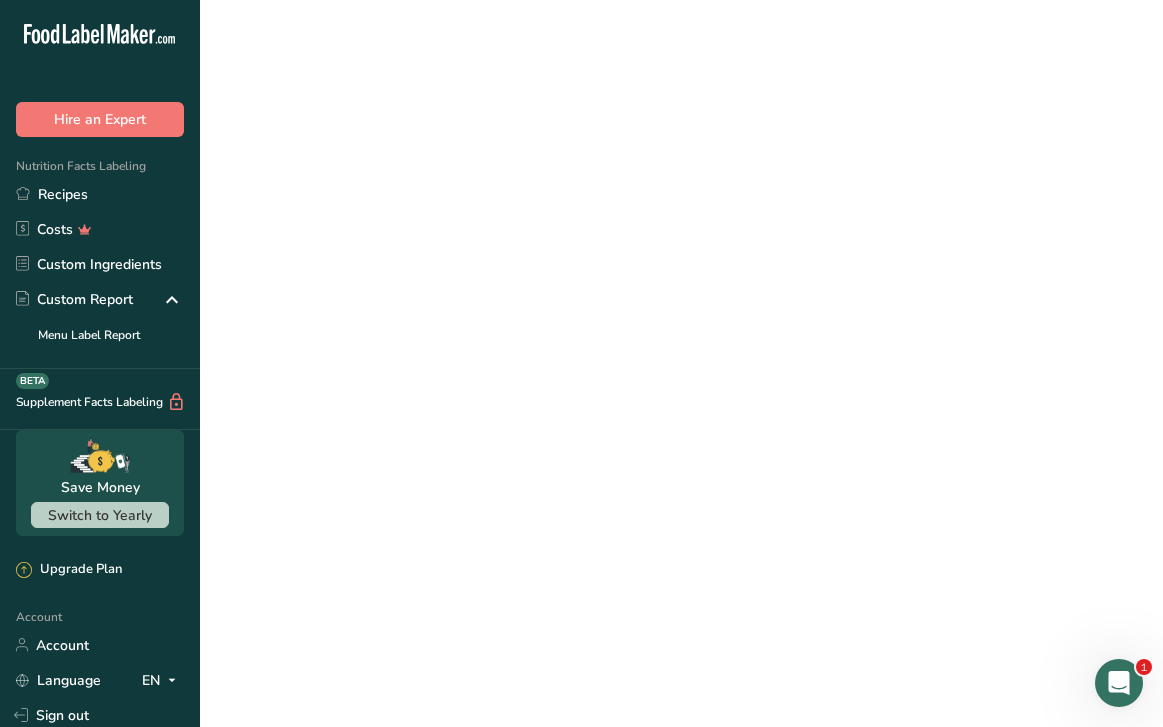 scroll, scrollTop: 0, scrollLeft: 0, axis: both 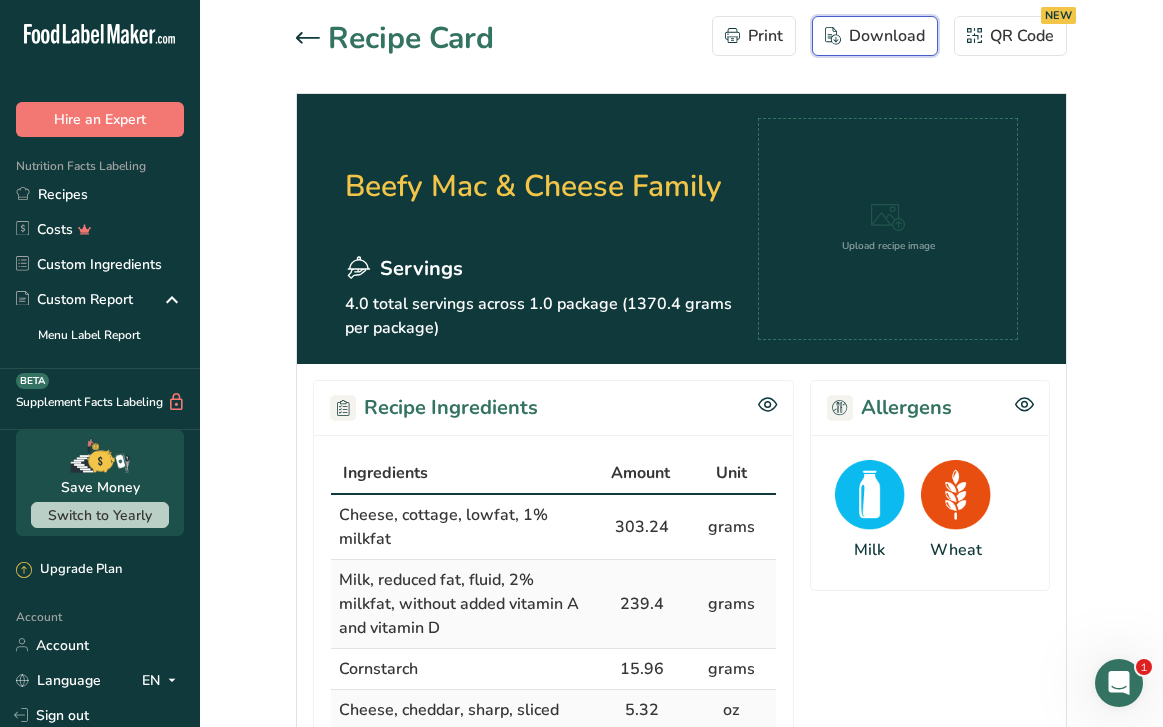 click on "Download" at bounding box center [875, 36] 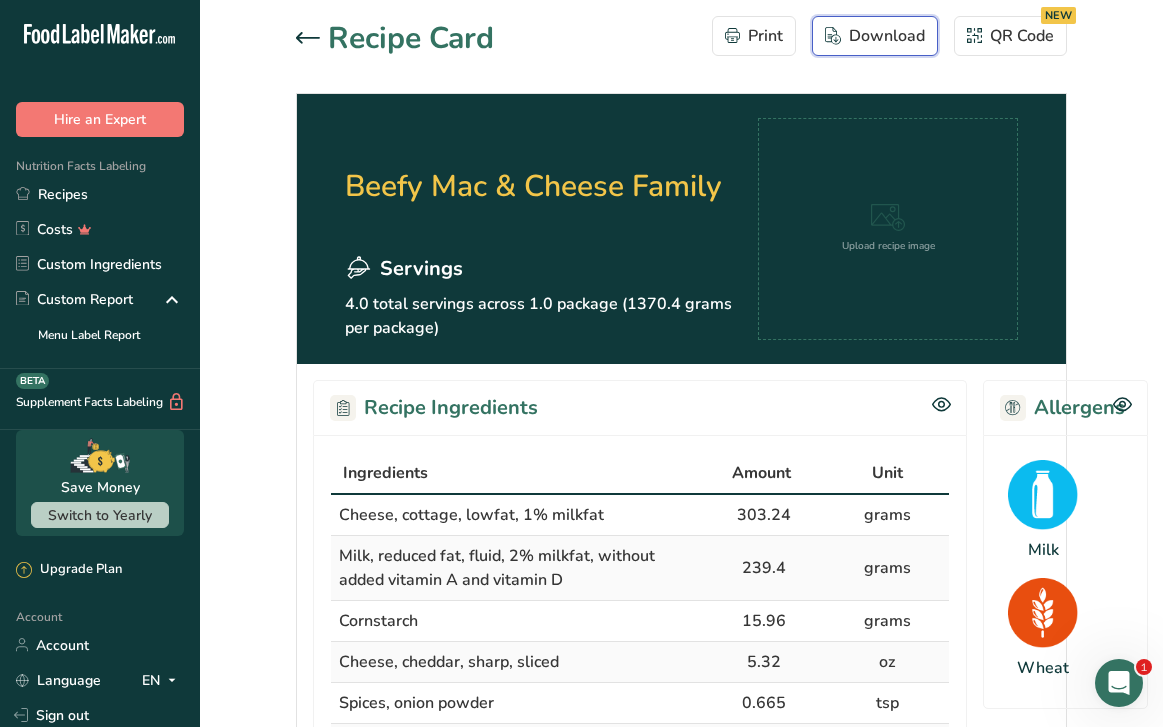 scroll, scrollTop: 0, scrollLeft: 0, axis: both 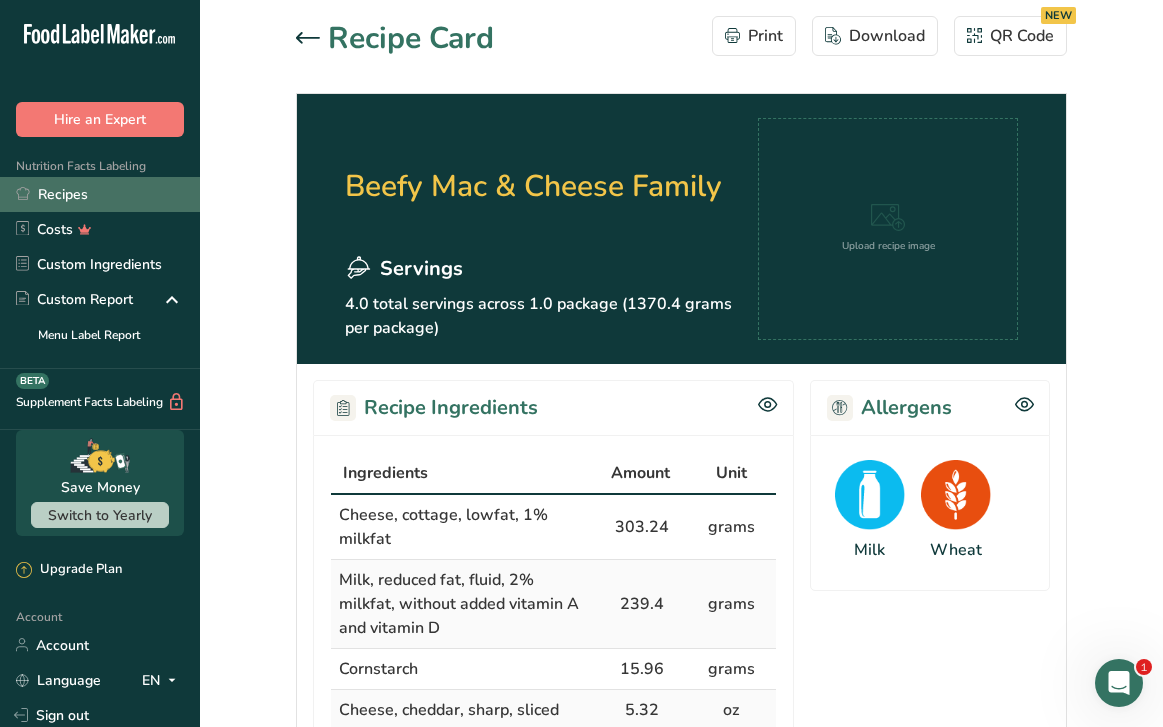 click on "Recipes" at bounding box center (100, 194) 